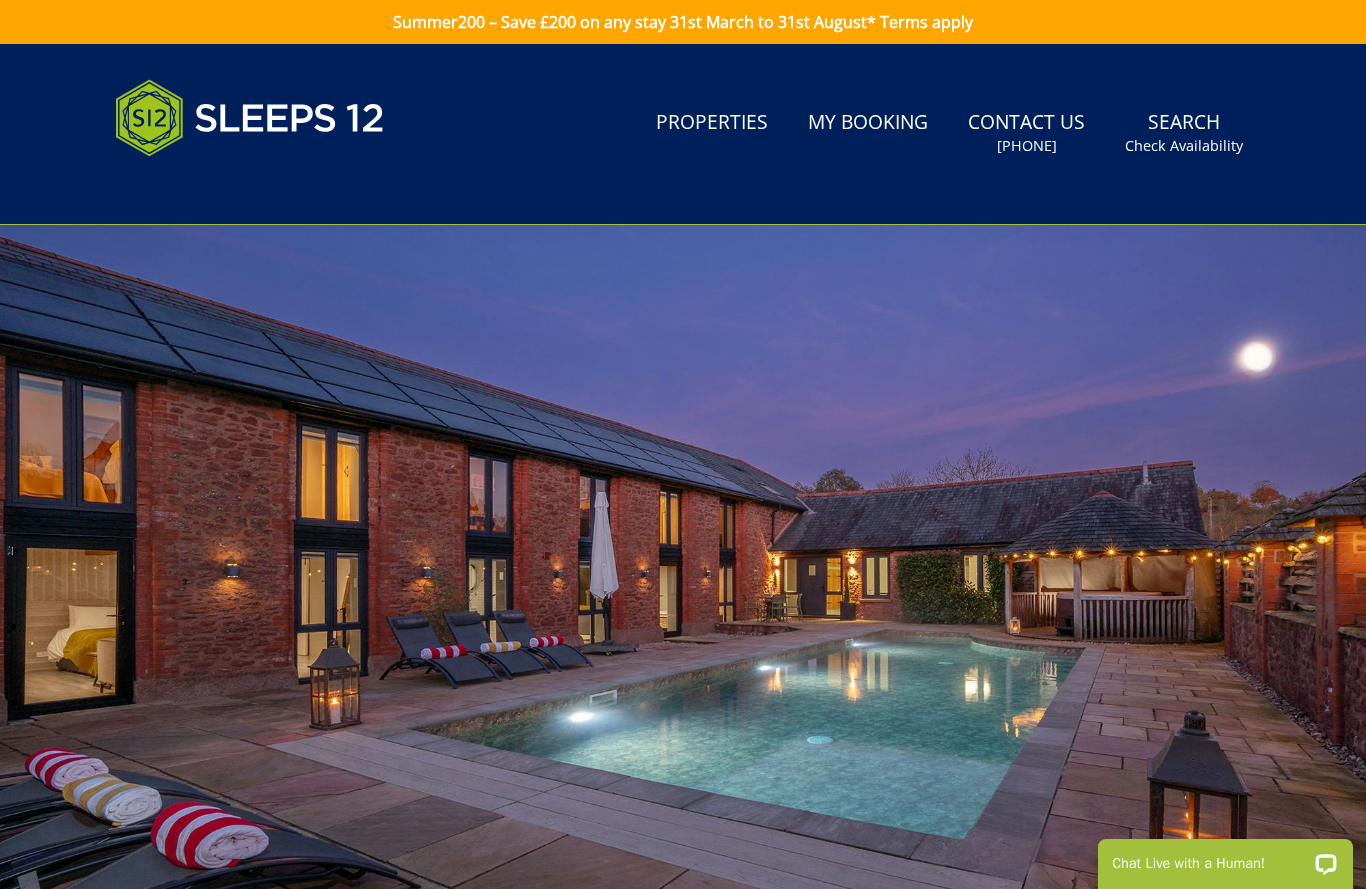 scroll, scrollTop: 0, scrollLeft: 0, axis: both 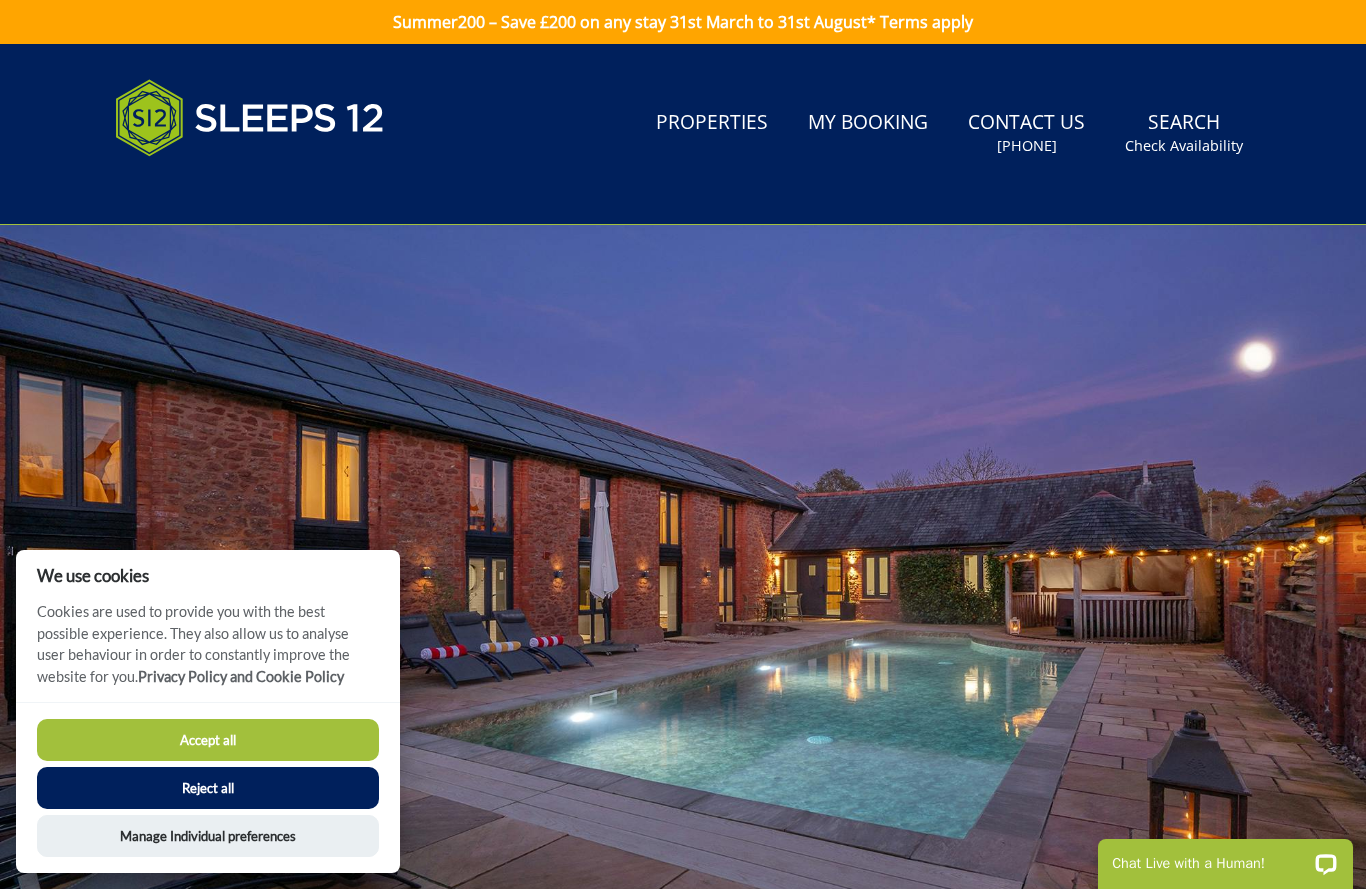 click on "Accept all" at bounding box center [208, 740] 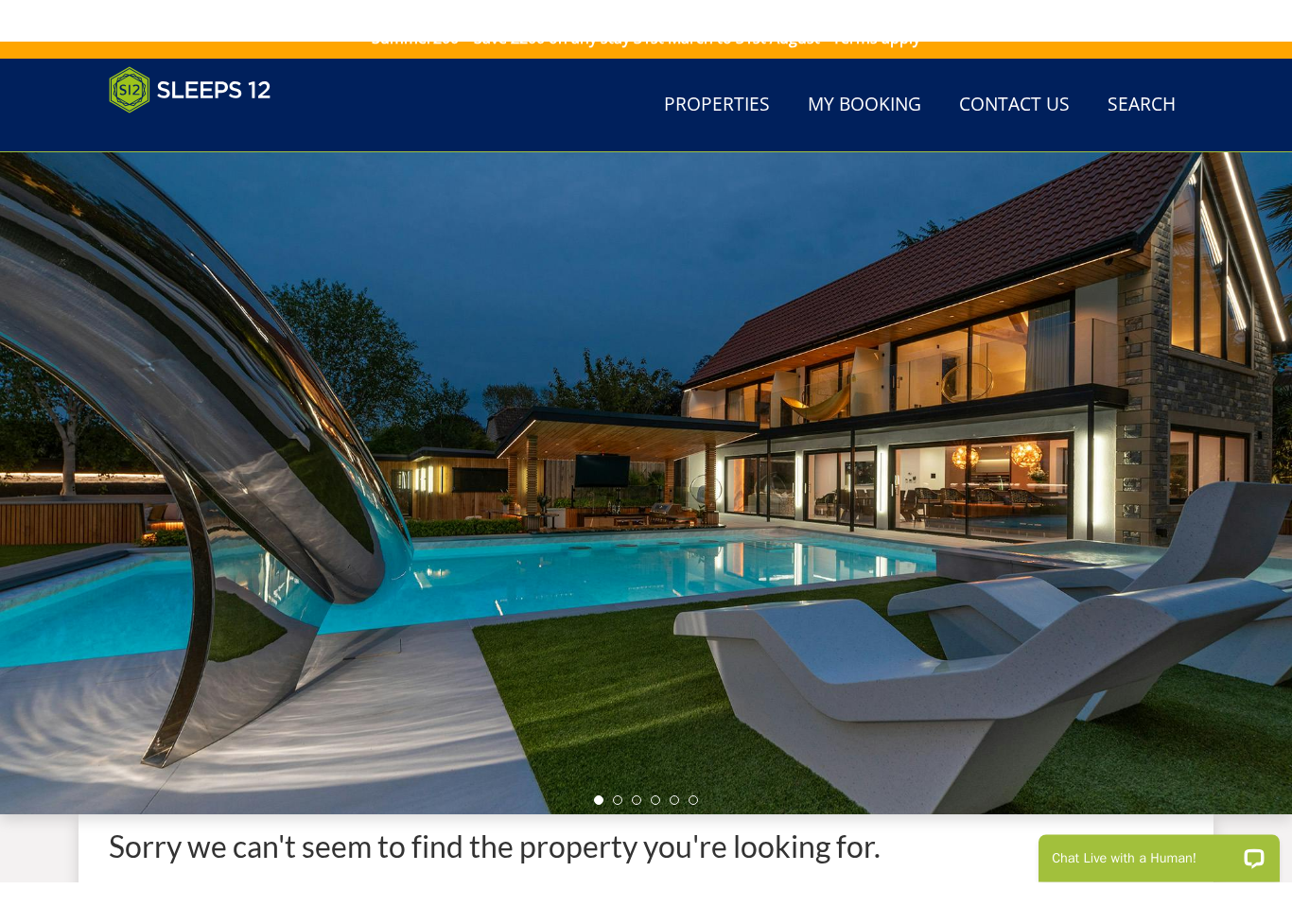 scroll, scrollTop: 0, scrollLeft: 0, axis: both 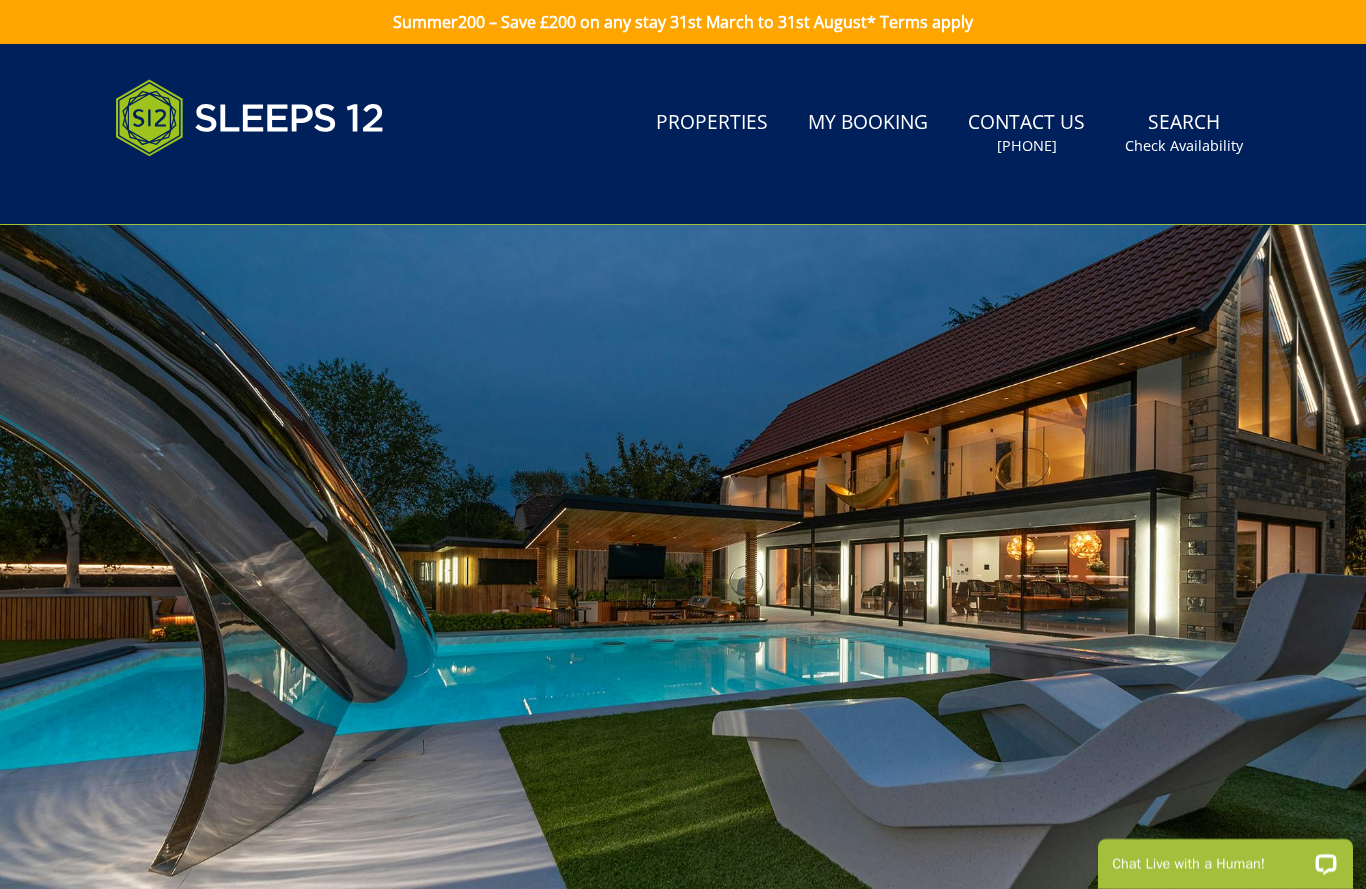 click on "Properties" at bounding box center (712, 123) 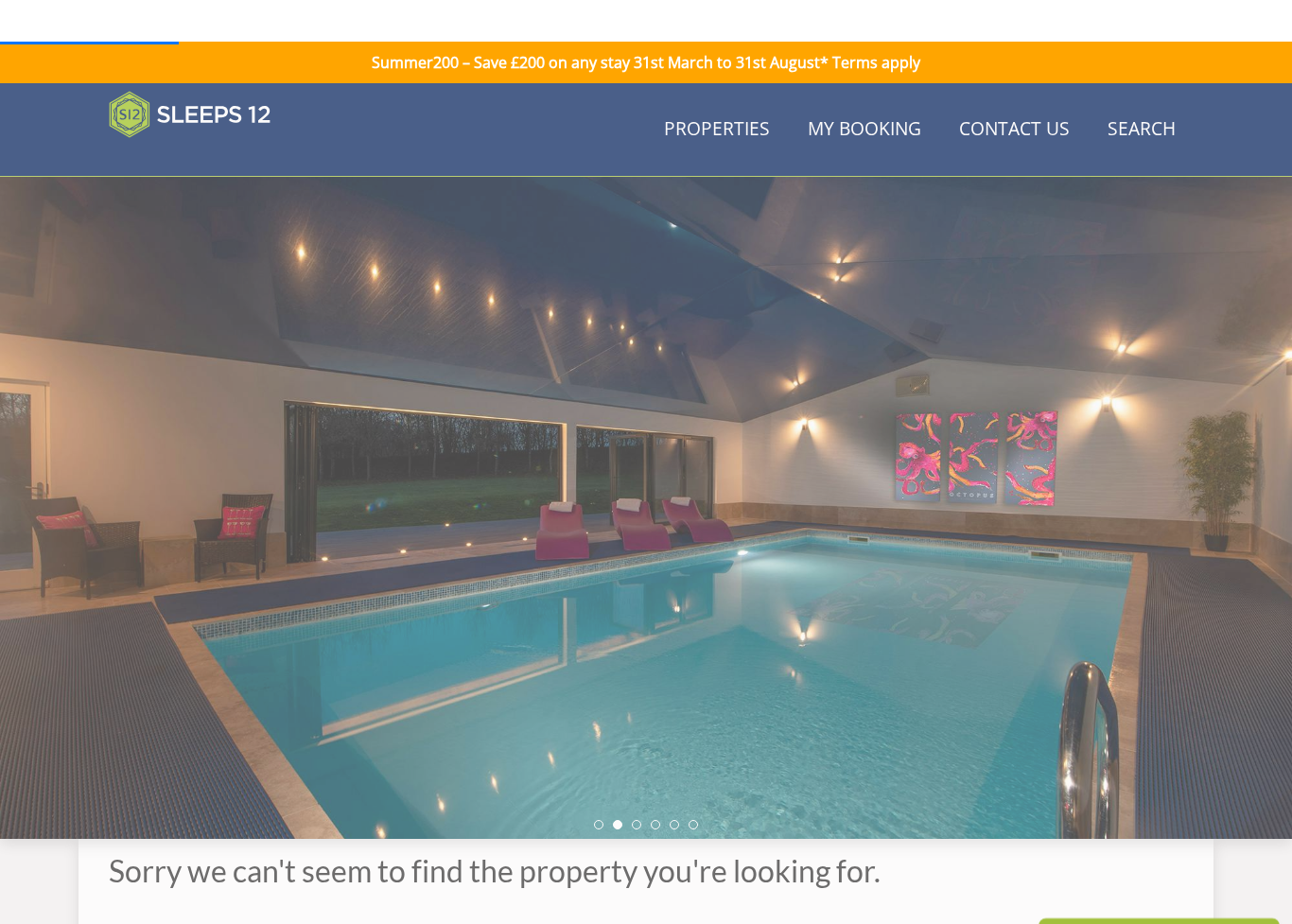scroll, scrollTop: 291, scrollLeft: 0, axis: vertical 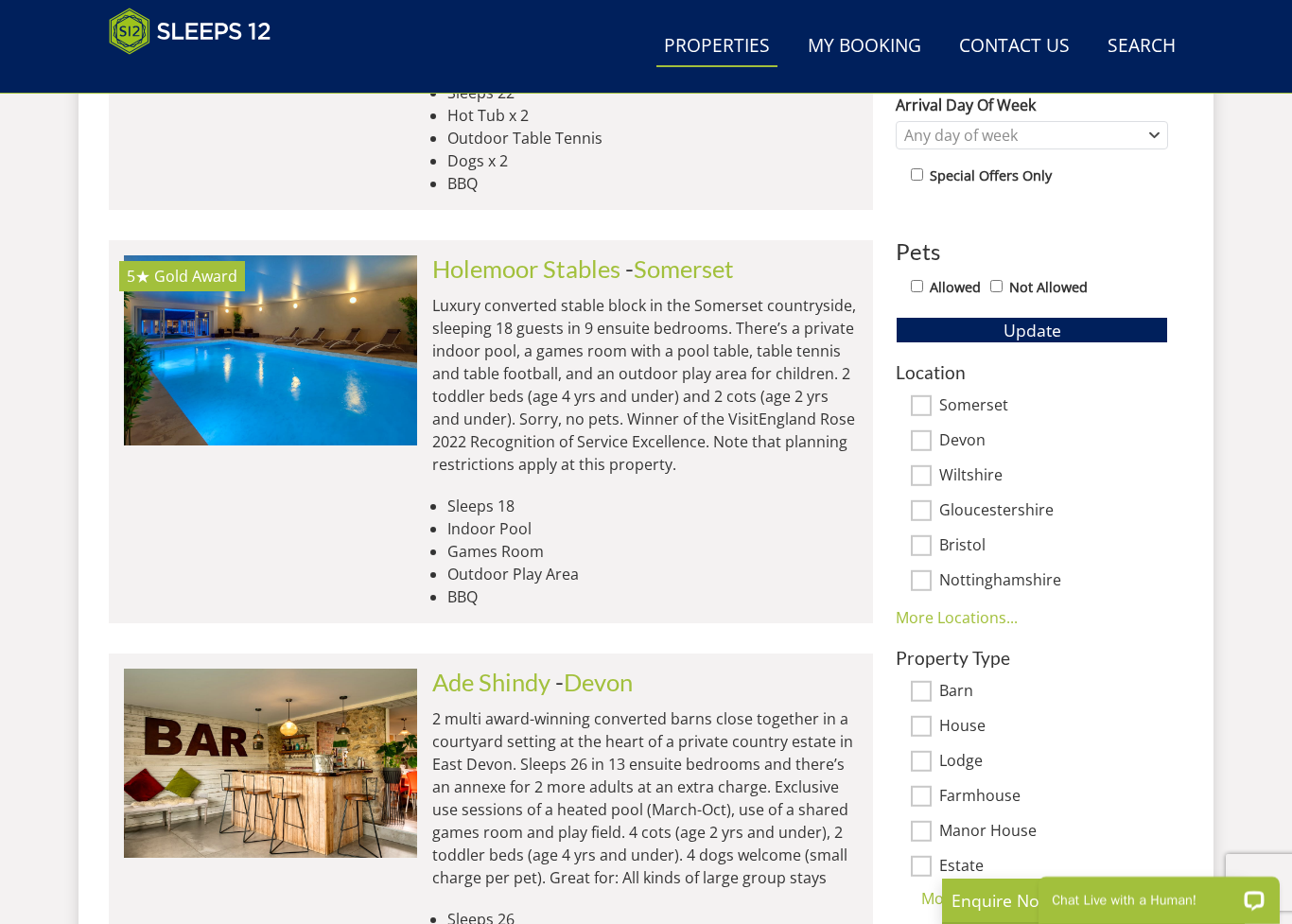 click on "Holemoor Stables" at bounding box center [526, 269] 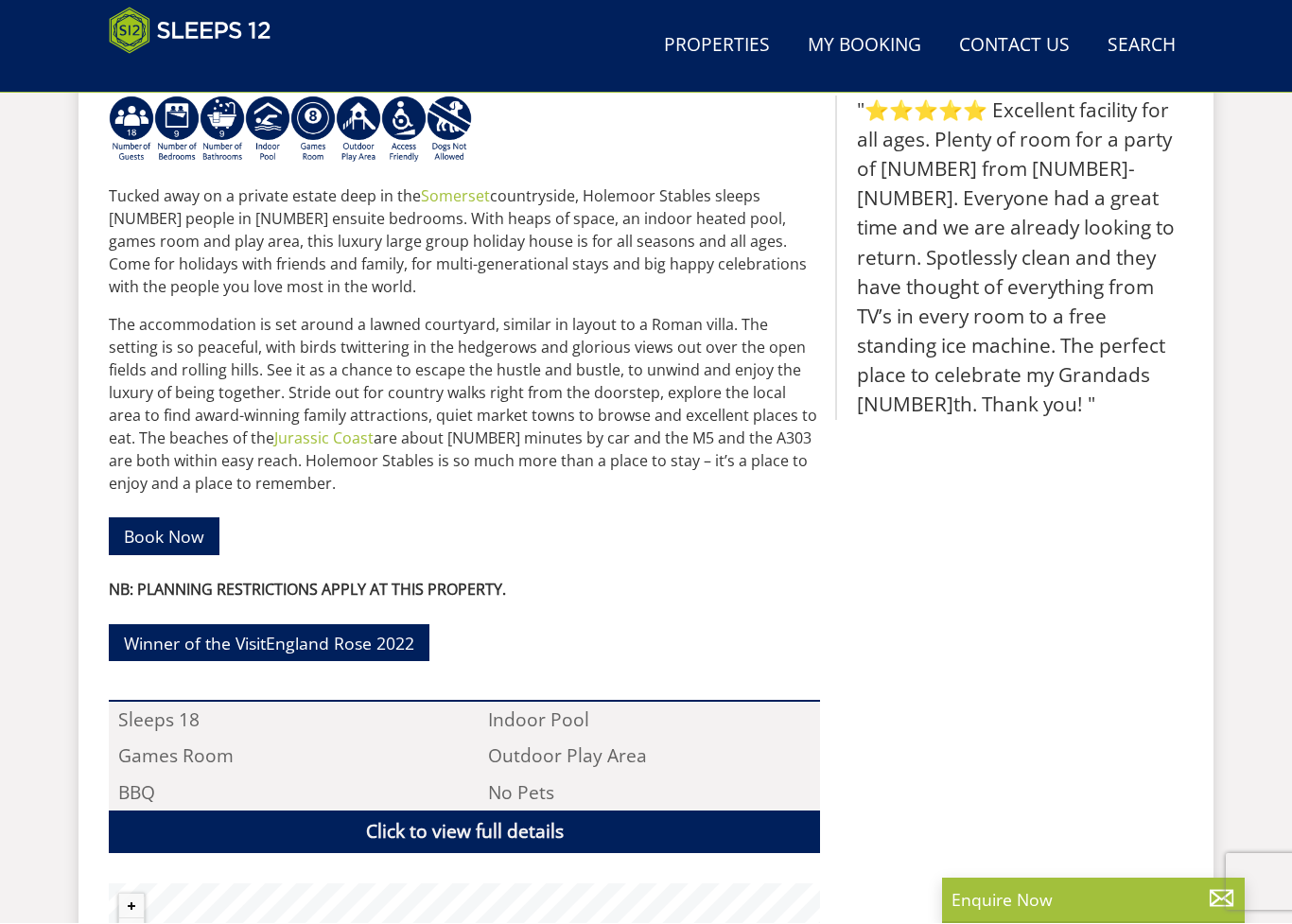 scroll, scrollTop: 817, scrollLeft: 0, axis: vertical 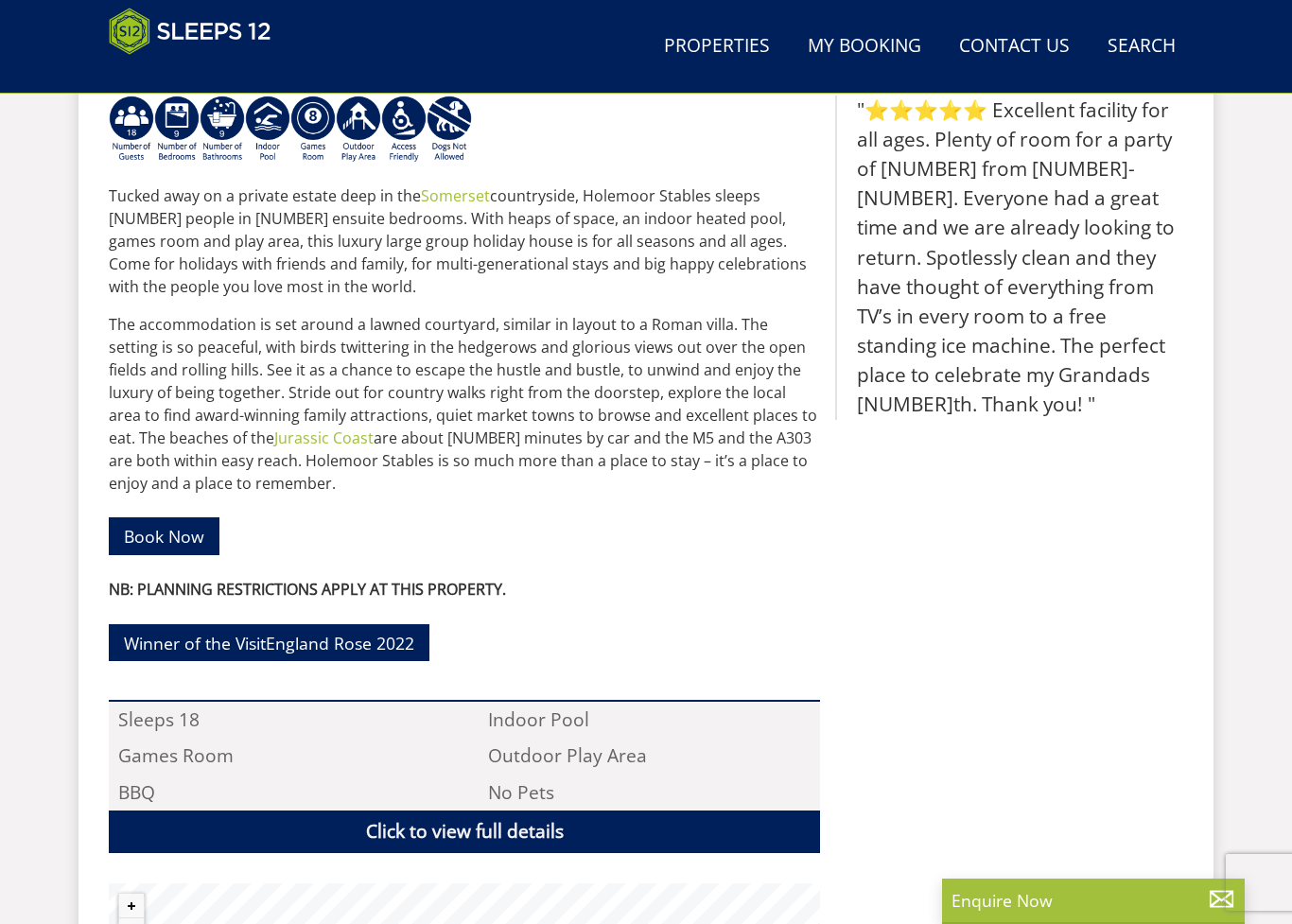 click on "The accommodation is set around a lawned courtyard, similar in layout to a Roman villa. The setting is so peaceful, with birds twittering in the hedgerows and glorious views out over the open fields and rolling hills. See it as a chance to escape the hustle and bustle, to unwind and enjoy the luxury of being together. Stride out for country walks right from the doorstep, explore the local area to find award-winning family attractions, quiet market towns to browse and excellent places to eat. The beaches of the  Jurassic Coast  are about [NUMBER] minutes by car and the M5 and the A303 are both within easy reach. Holemoor Stables is so much more than a place to stay – it’s a place to enjoy and a place to remember." at bounding box center [464, 404] 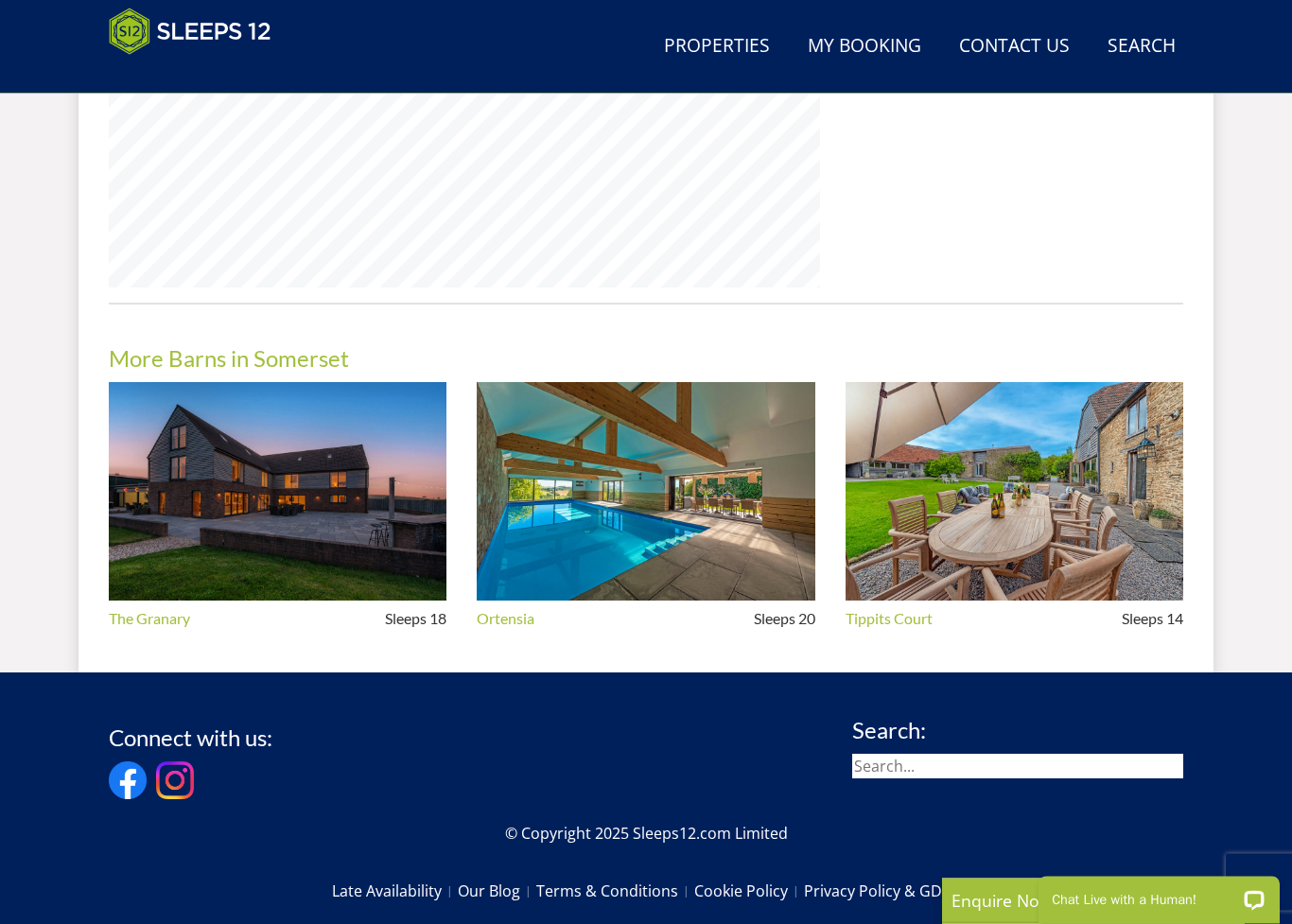 scroll, scrollTop: 1673, scrollLeft: 0, axis: vertical 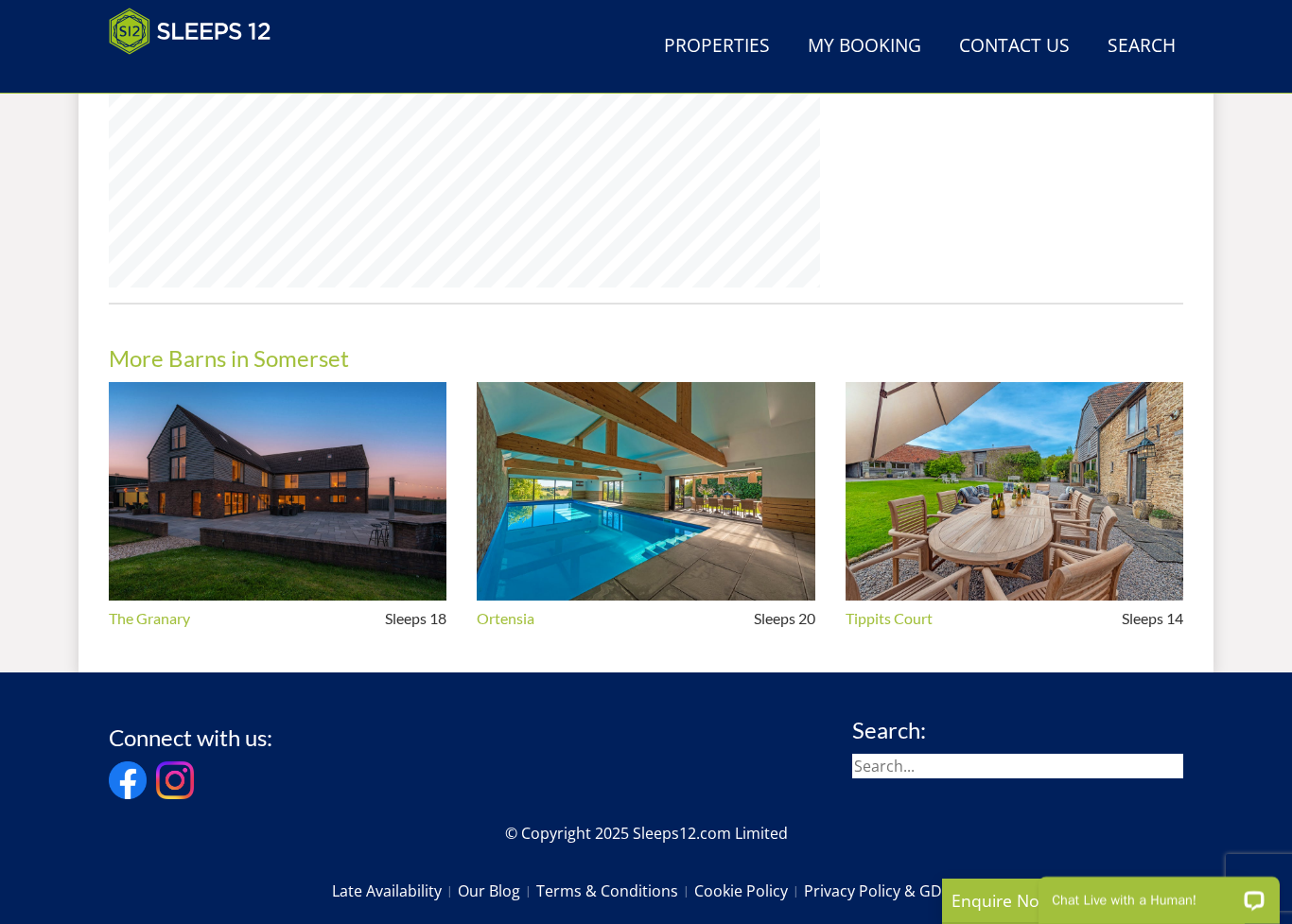 click at bounding box center [645, 491] 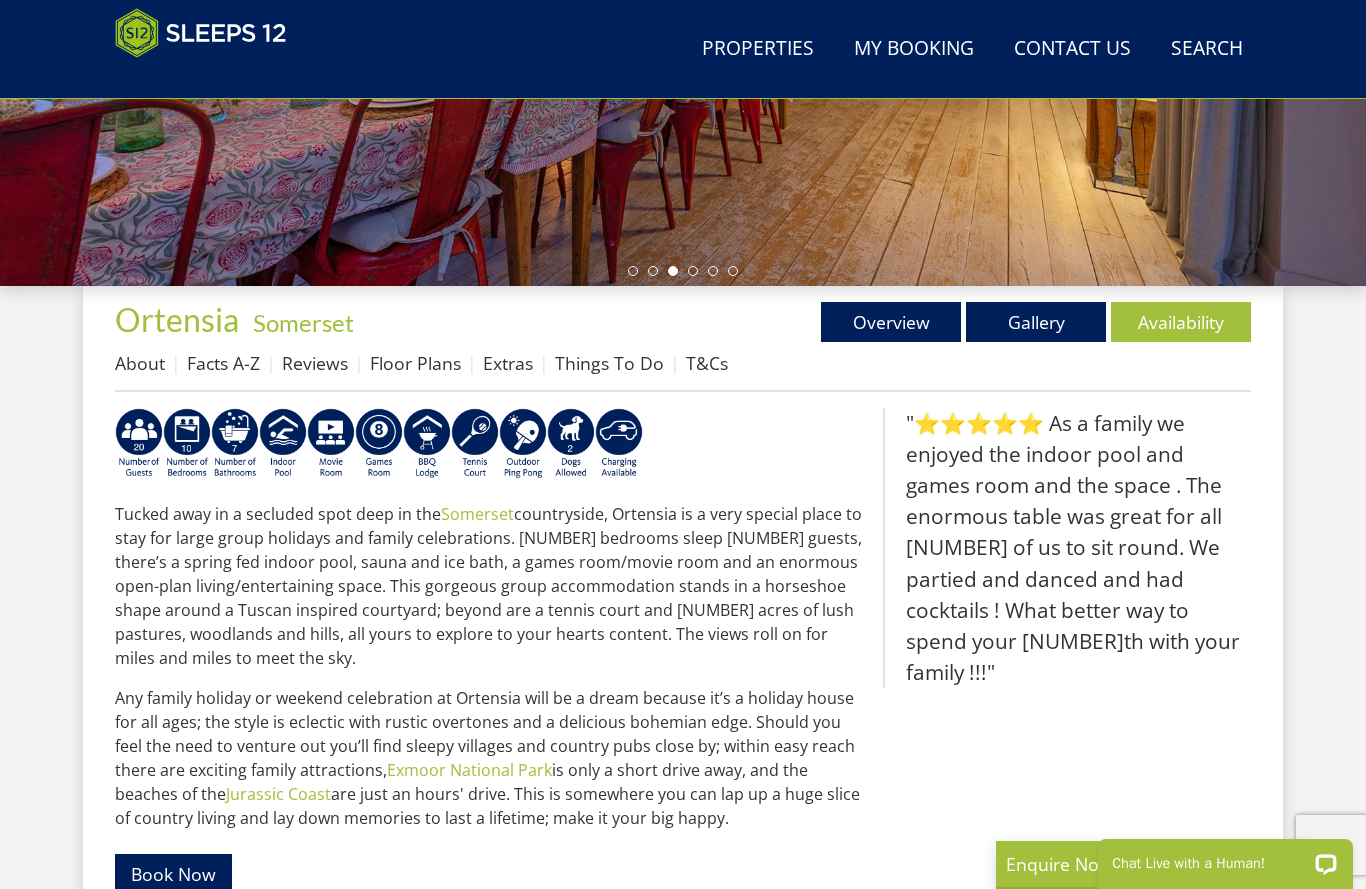 scroll, scrollTop: 556, scrollLeft: 0, axis: vertical 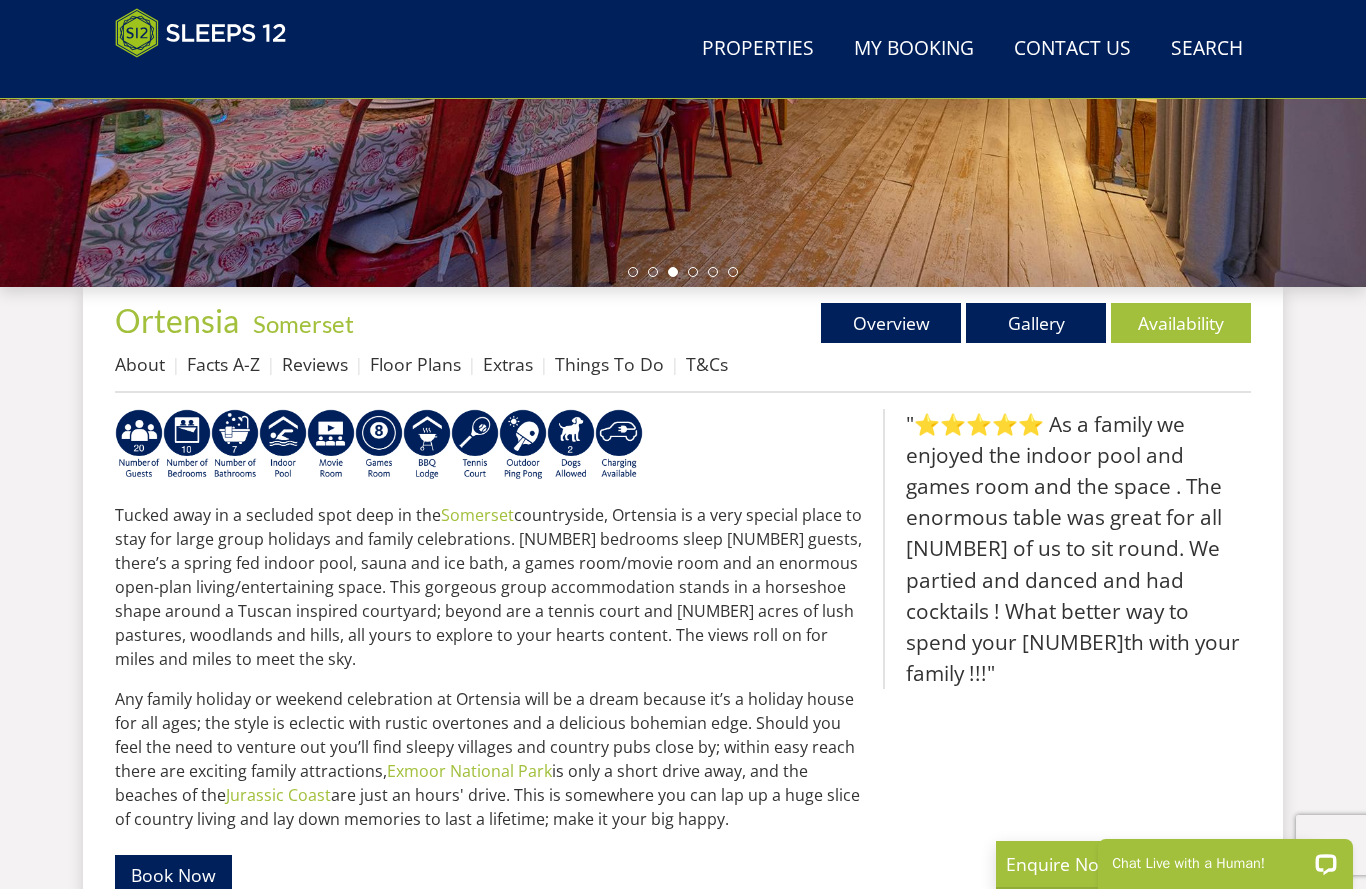 click on "Overview" at bounding box center [891, 323] 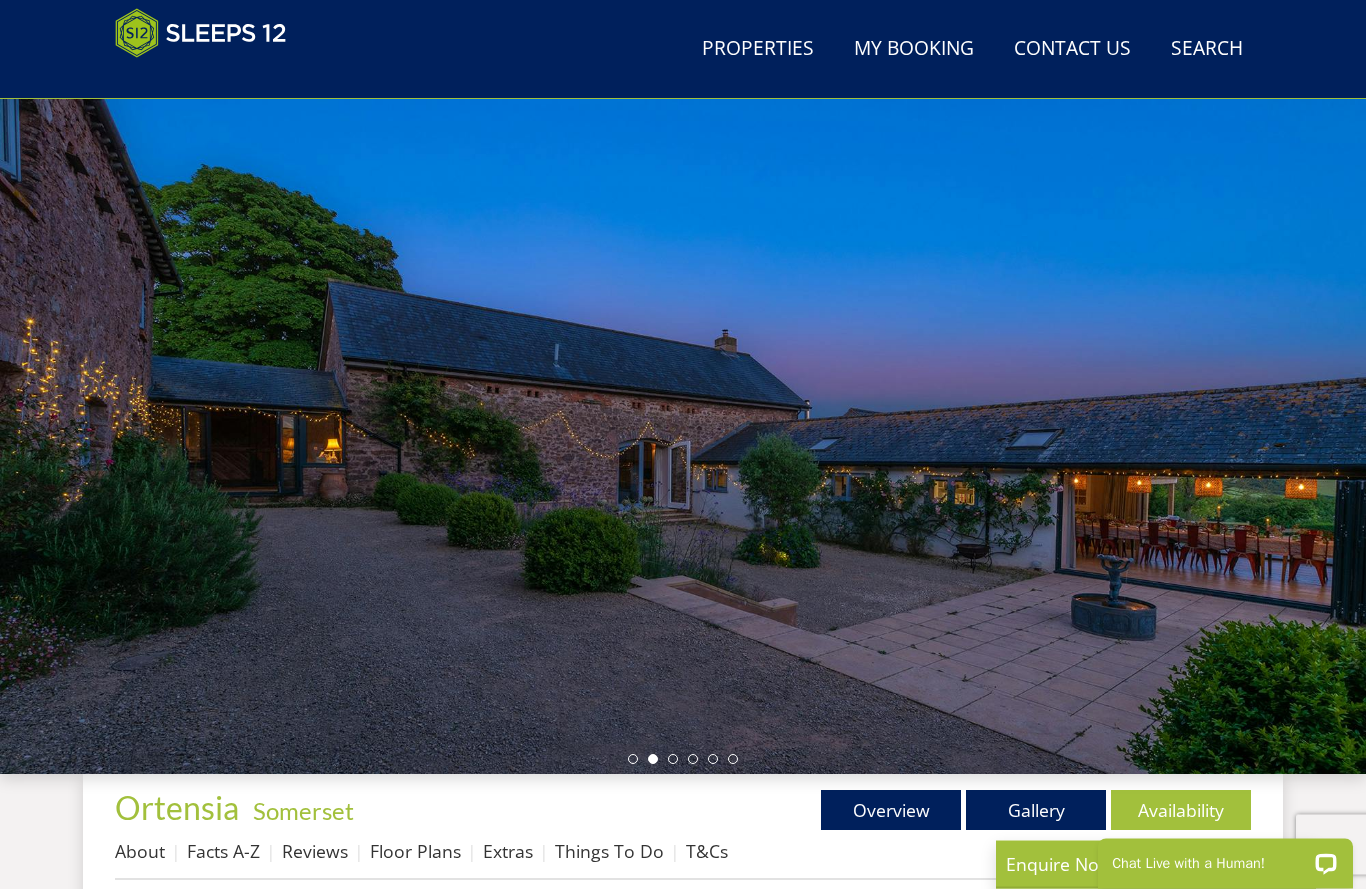 scroll, scrollTop: 0, scrollLeft: 0, axis: both 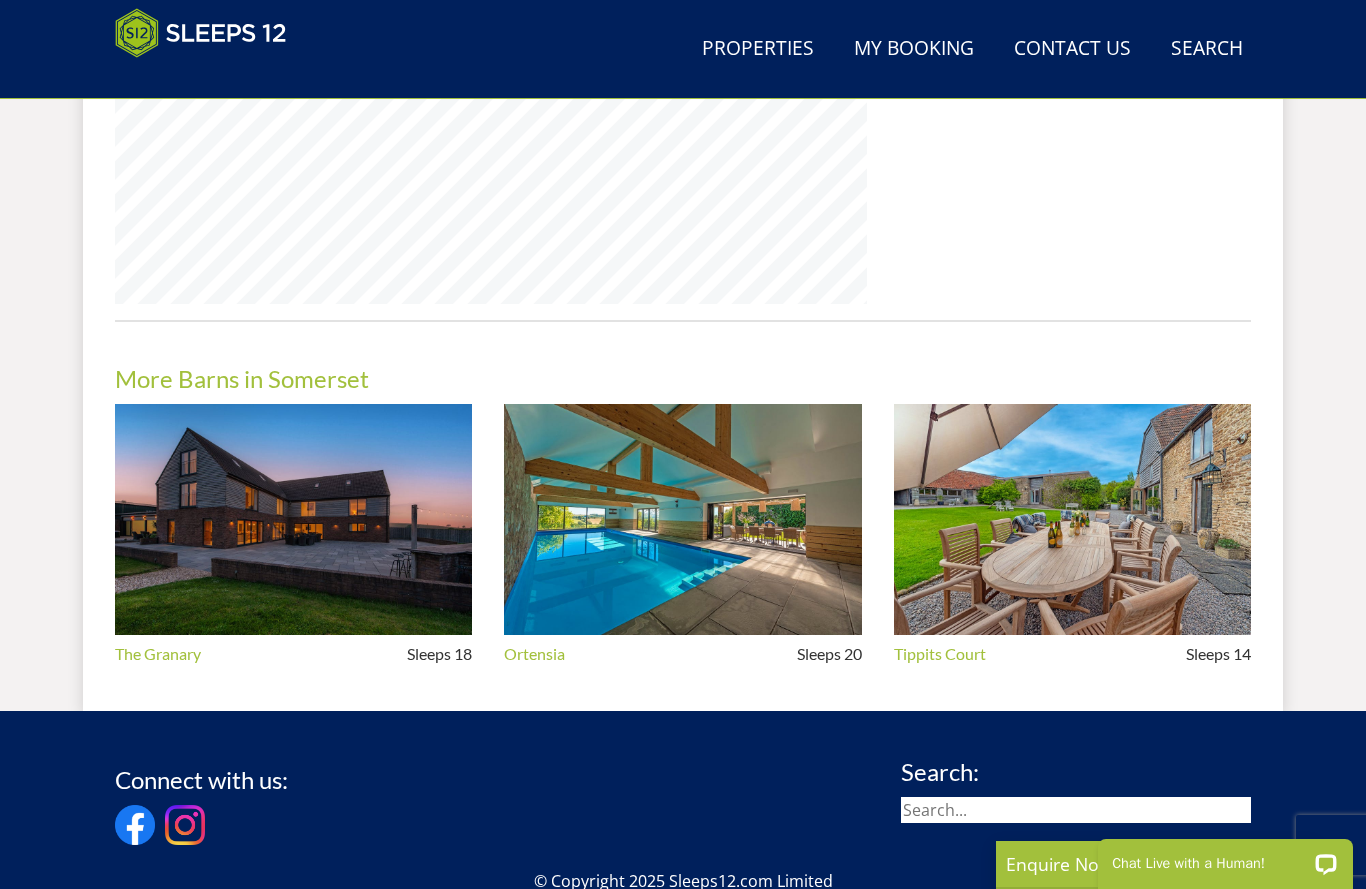 click at bounding box center [293, 519] 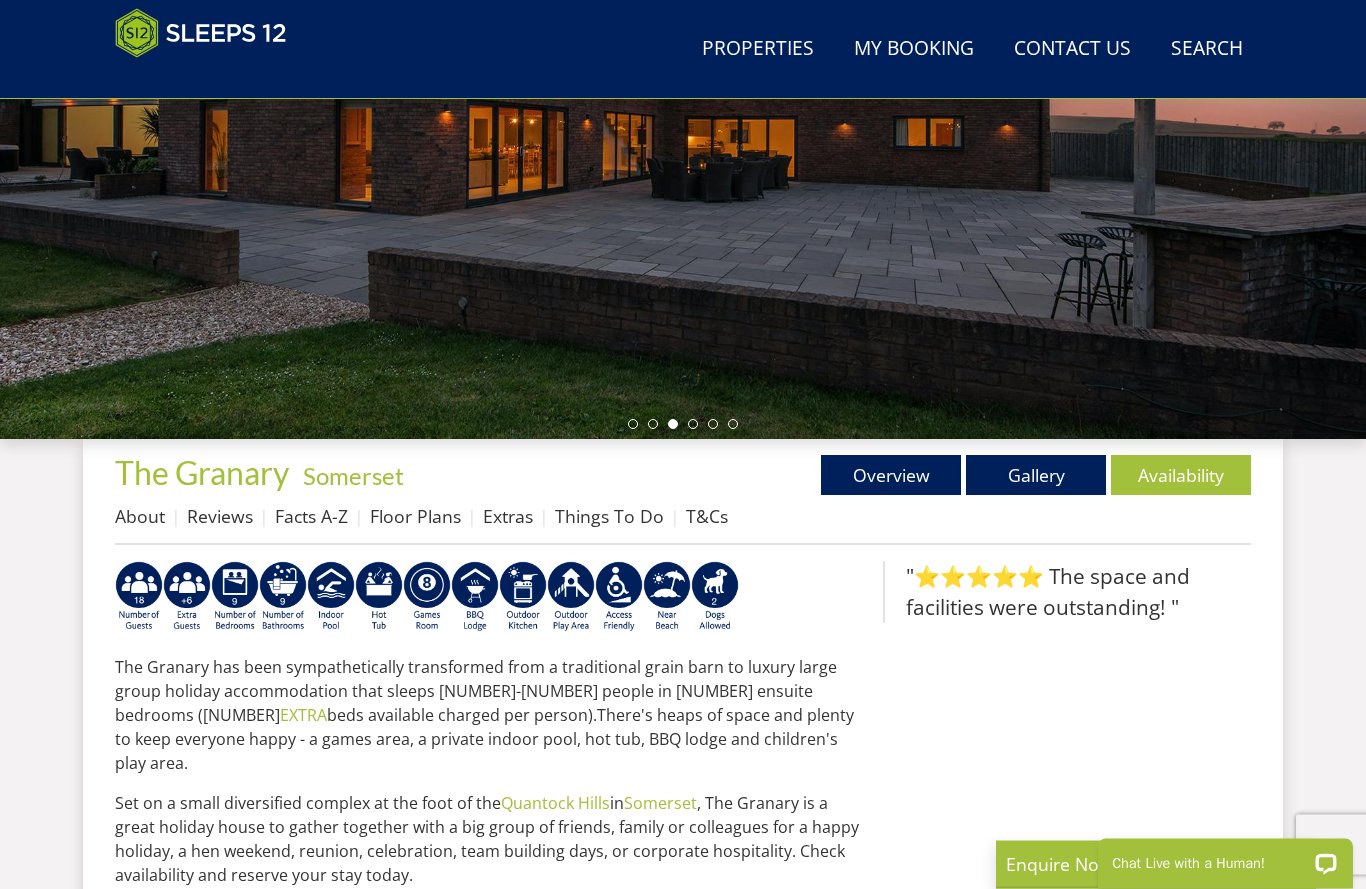 scroll, scrollTop: 404, scrollLeft: 0, axis: vertical 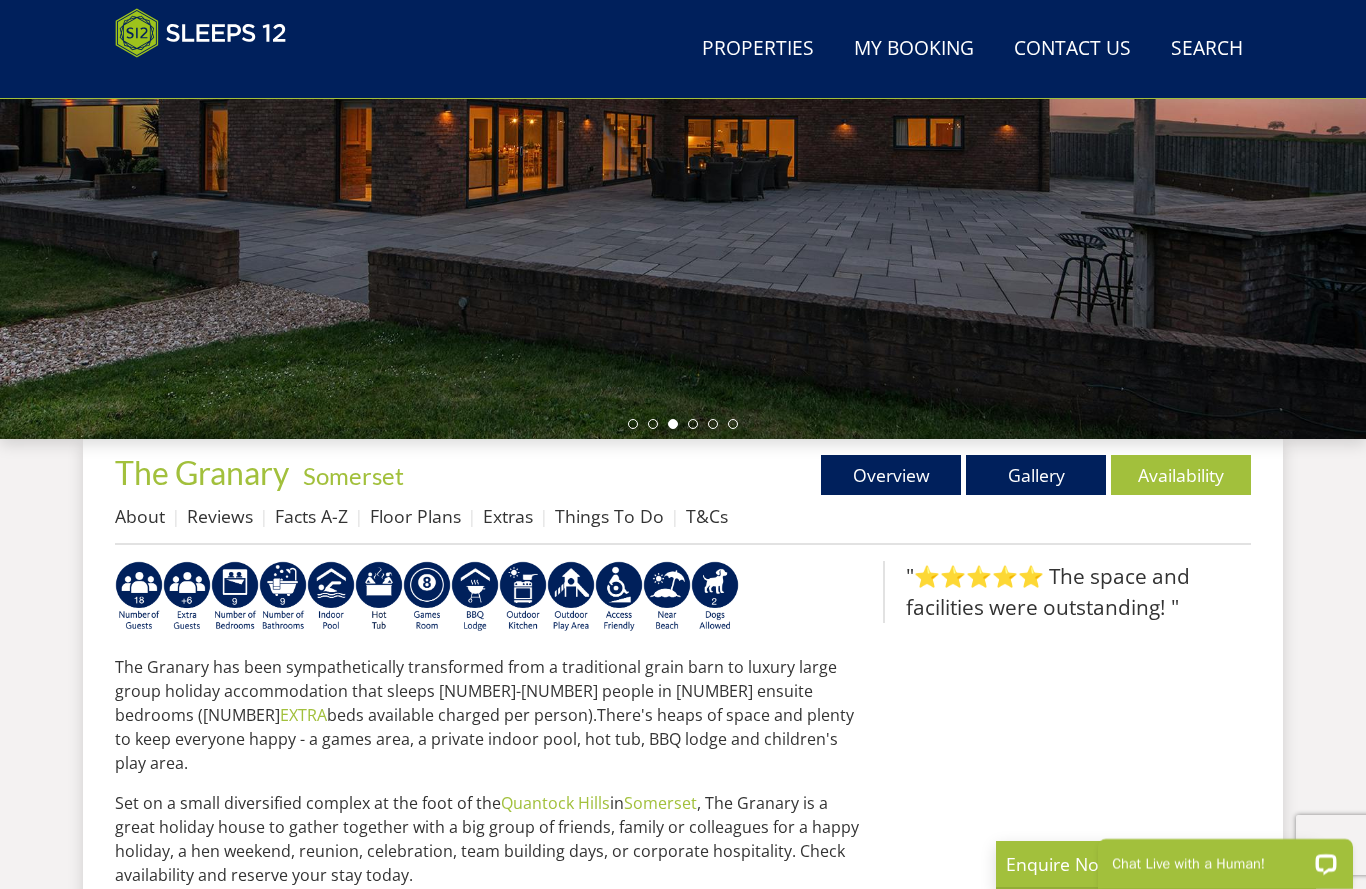 click on "Floor Plans" at bounding box center (415, 516) 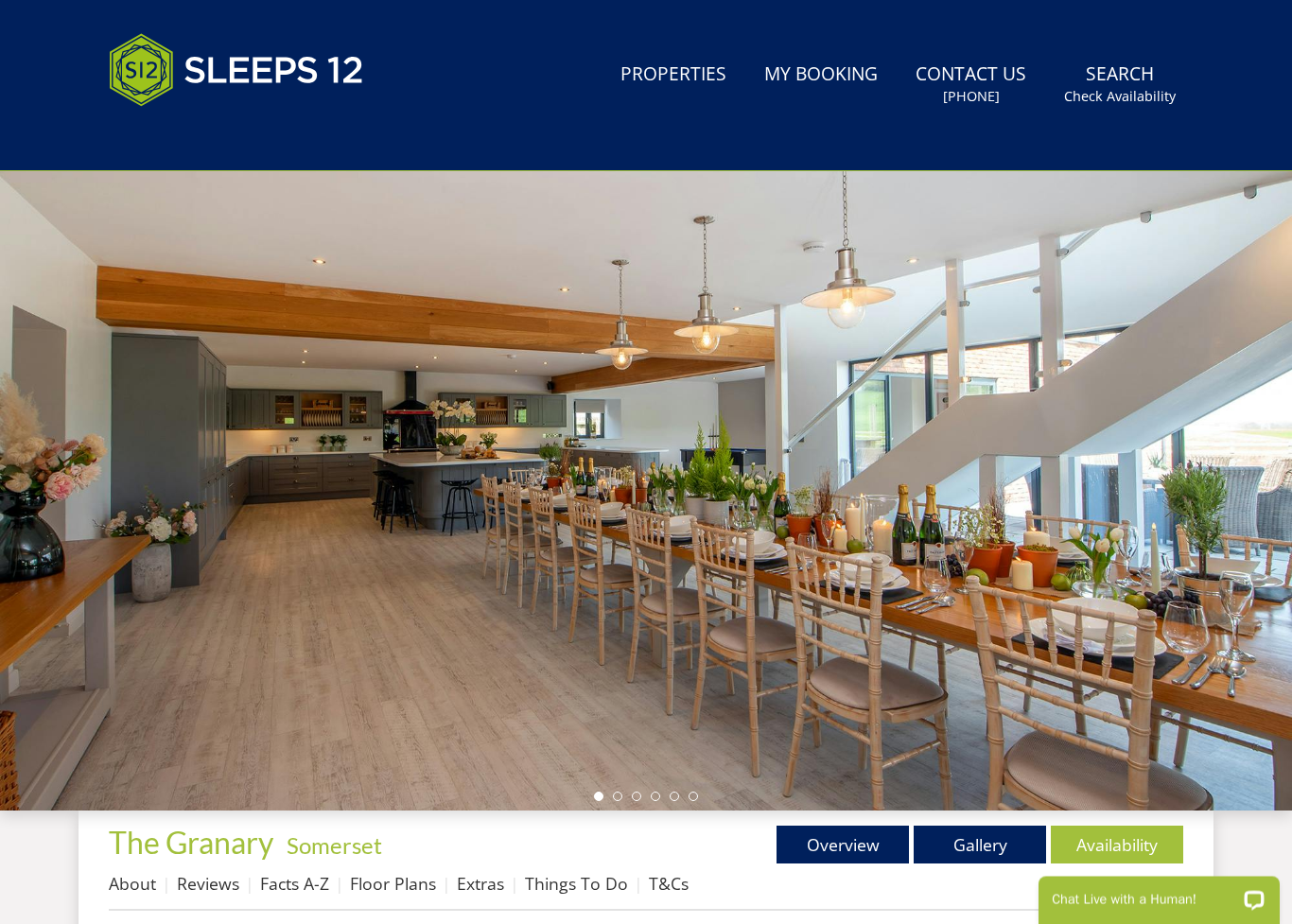 scroll, scrollTop: 64, scrollLeft: 0, axis: vertical 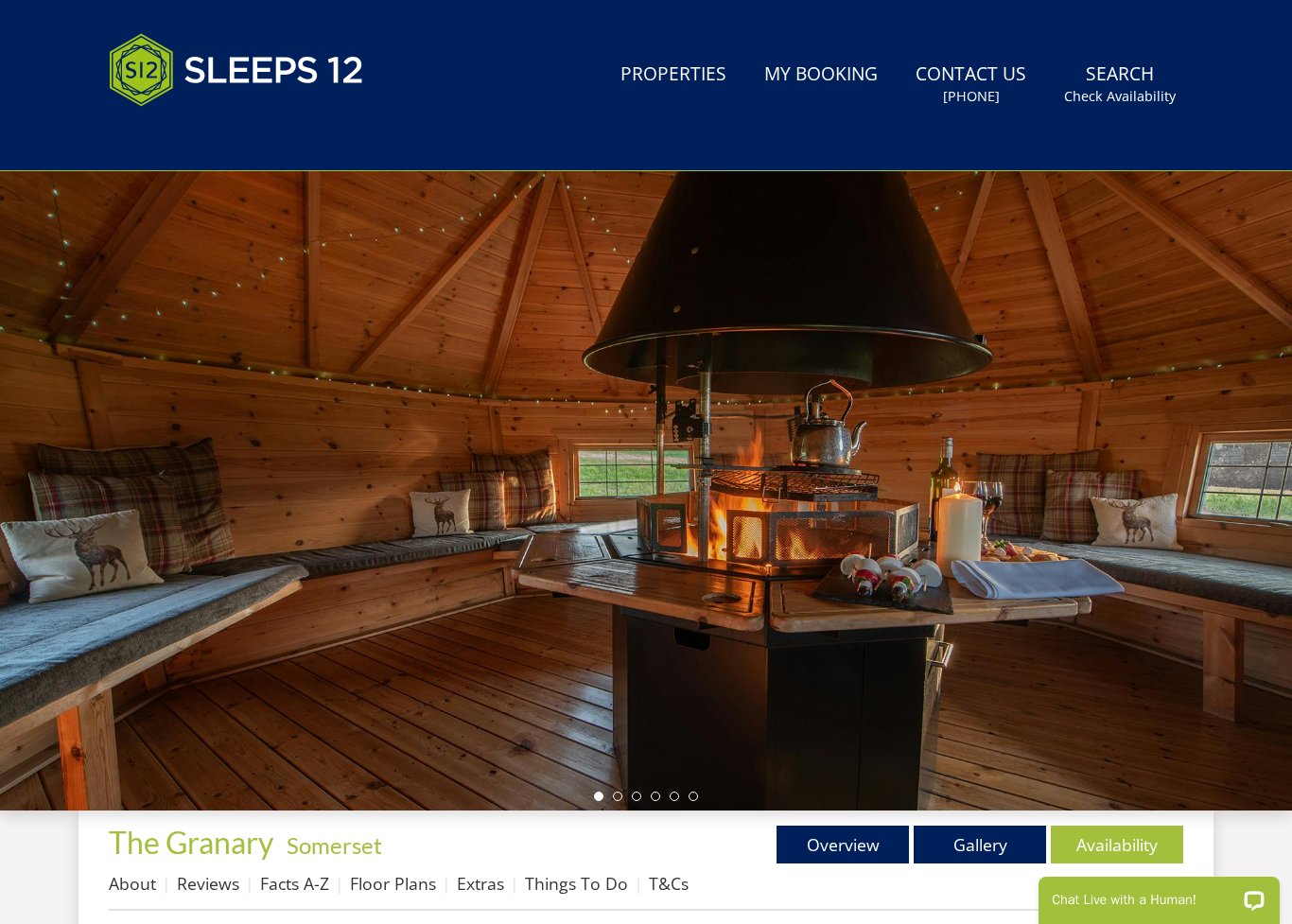 click at bounding box center (646, 479) 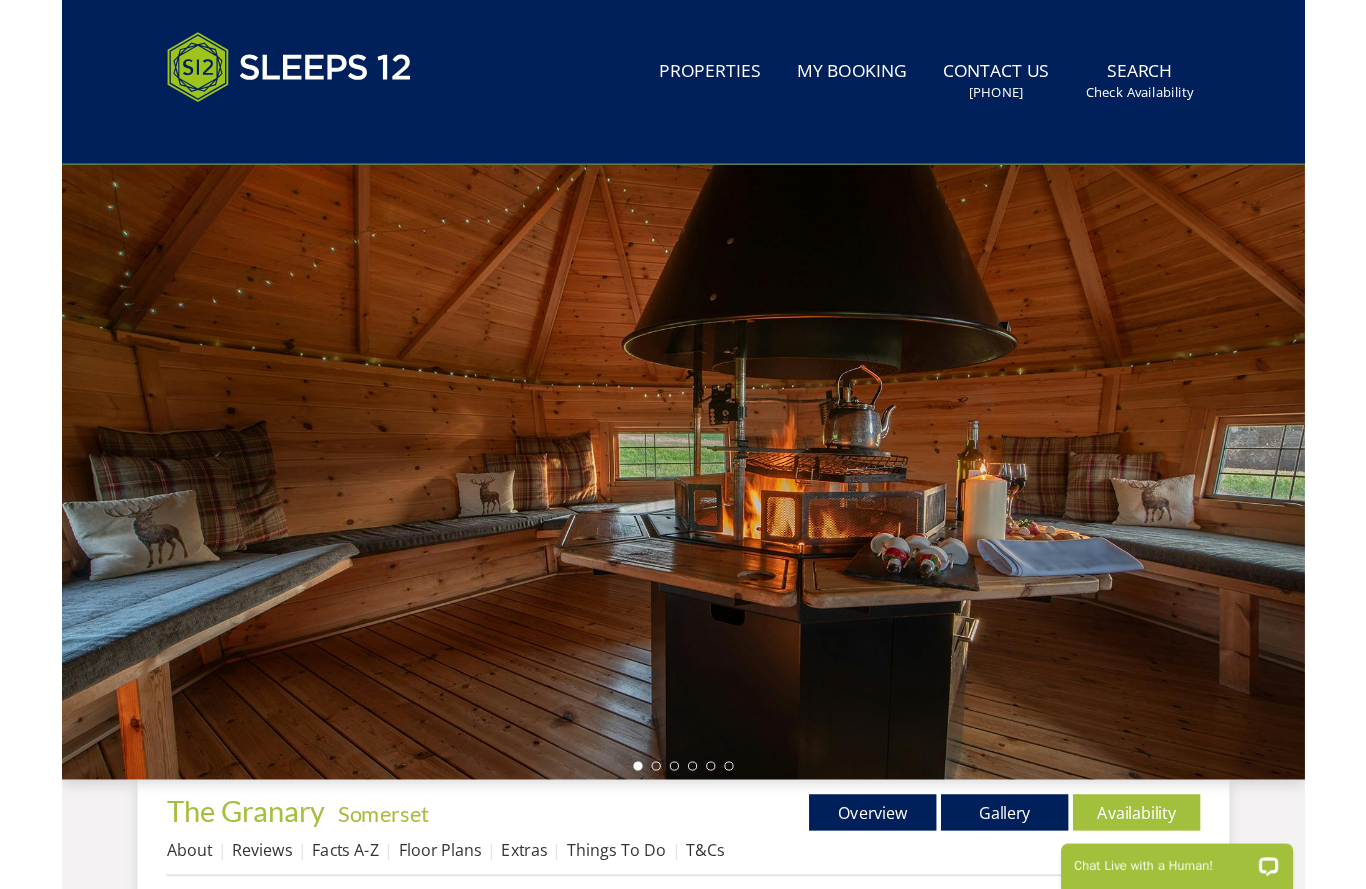 scroll, scrollTop: 0, scrollLeft: 0, axis: both 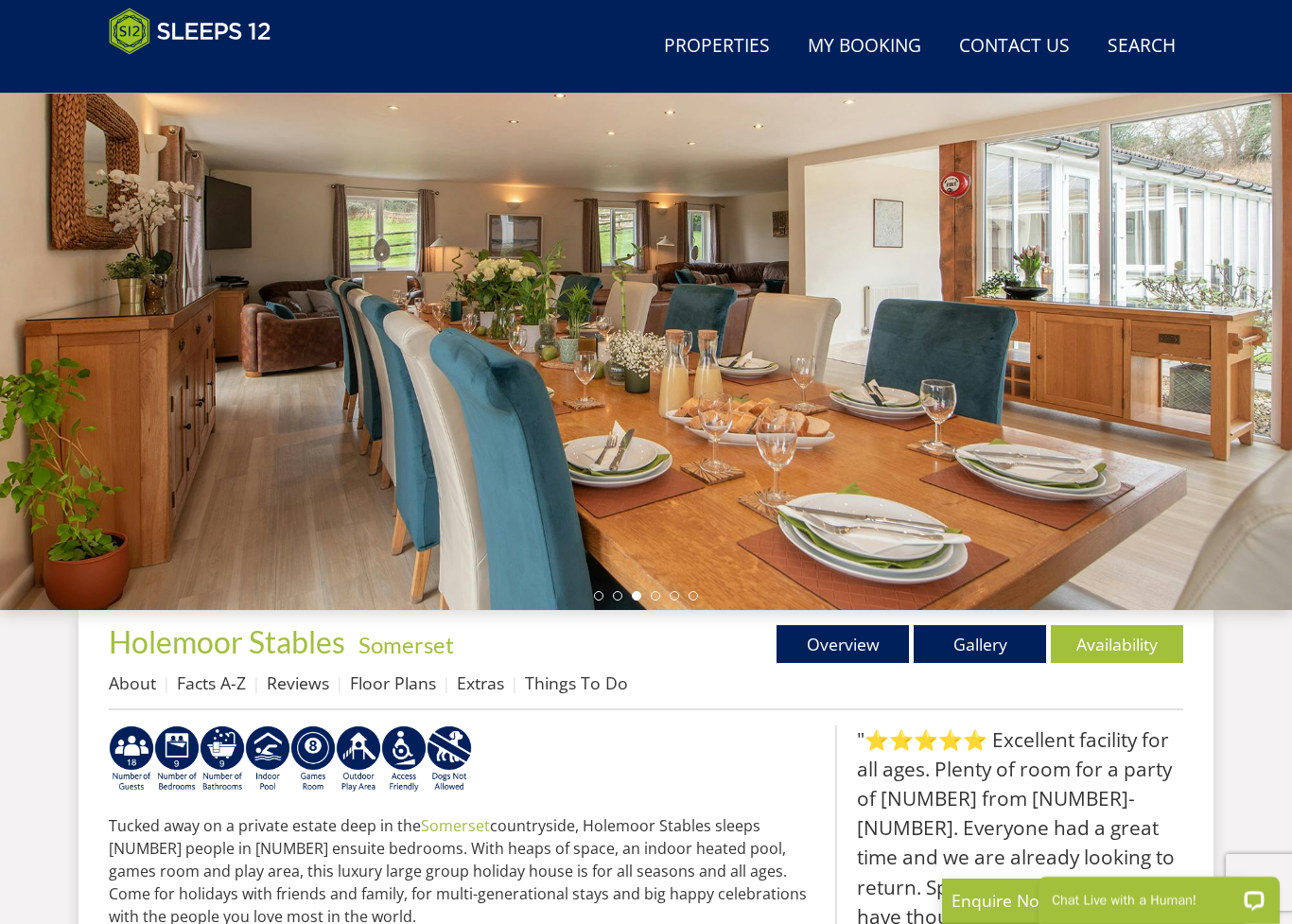 click on "Gallery" at bounding box center (980, 644) 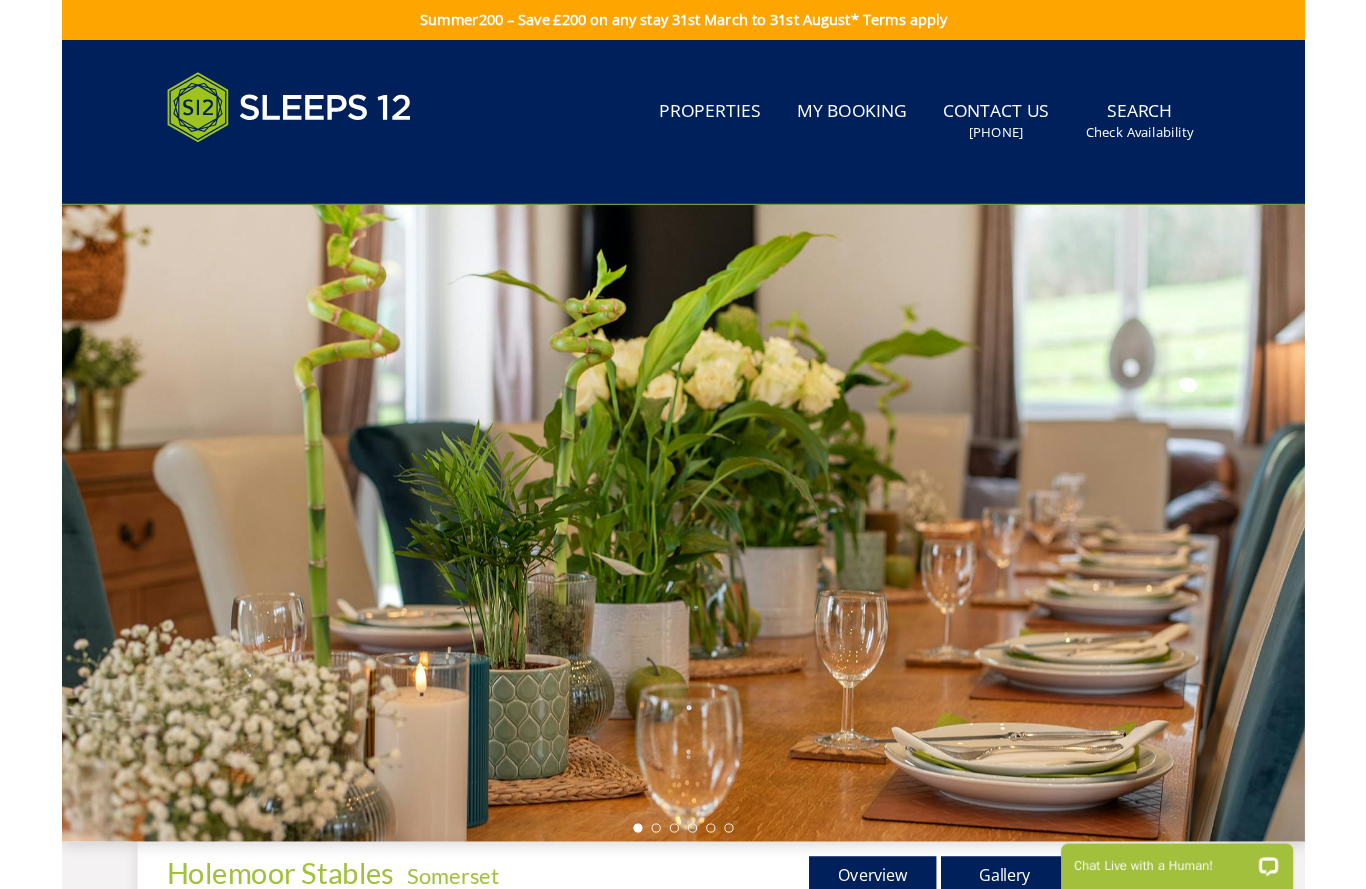 scroll, scrollTop: 0, scrollLeft: 0, axis: both 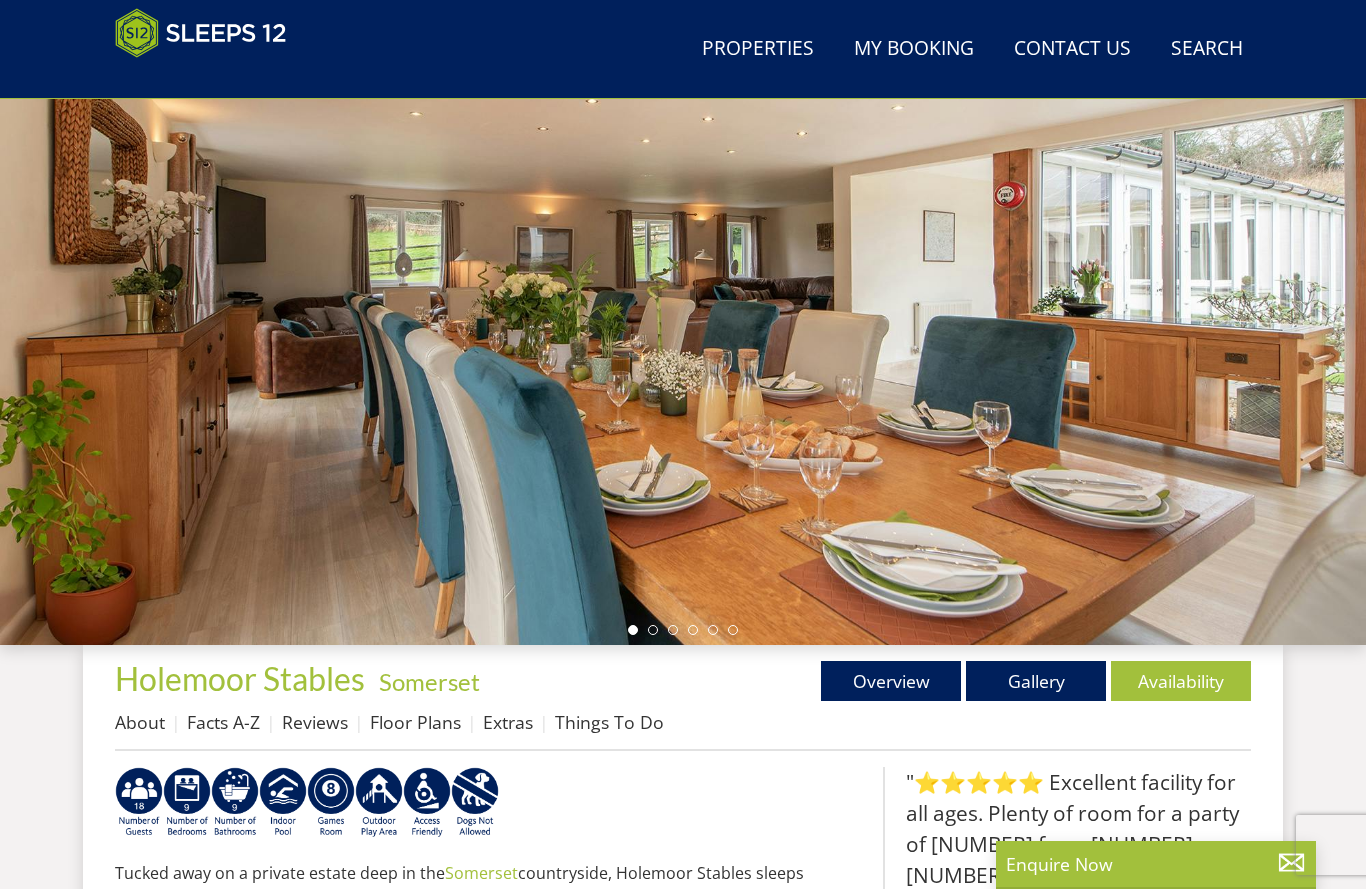 click on "Summer[NUMBER] – Save £[NUMBER] on any stay [DATE] to [DATE]* Terms apply
Search
Menu
Properties
My Booking
Contact Us  [PHONE]
Search  Check Availability
Guests
[NUMBER]
[NUMBER]
[NUMBER]
[NUMBER]
[NUMBER]
[NUMBER]
[NUMBER]
[NUMBER]
[NUMBER]
[NUMBER]
[NUMBER]
[NUMBER]
[NUMBER]
[NUMBER]
[NUMBER]
[NUMBER]
[NUMBER]
[NUMBER]
[NUMBER]
[NUMBER]
[NUMBER]
[NUMBER]
[NUMBER]
[NUMBER]
[NUMBER]
[NUMBER]
[NUMBER]
[NUMBER]
[NUMBER]
[NUMBER]
[NUMBER]
[NUMBER]
Date
[DATE]
Search" at bounding box center [683, 1288] 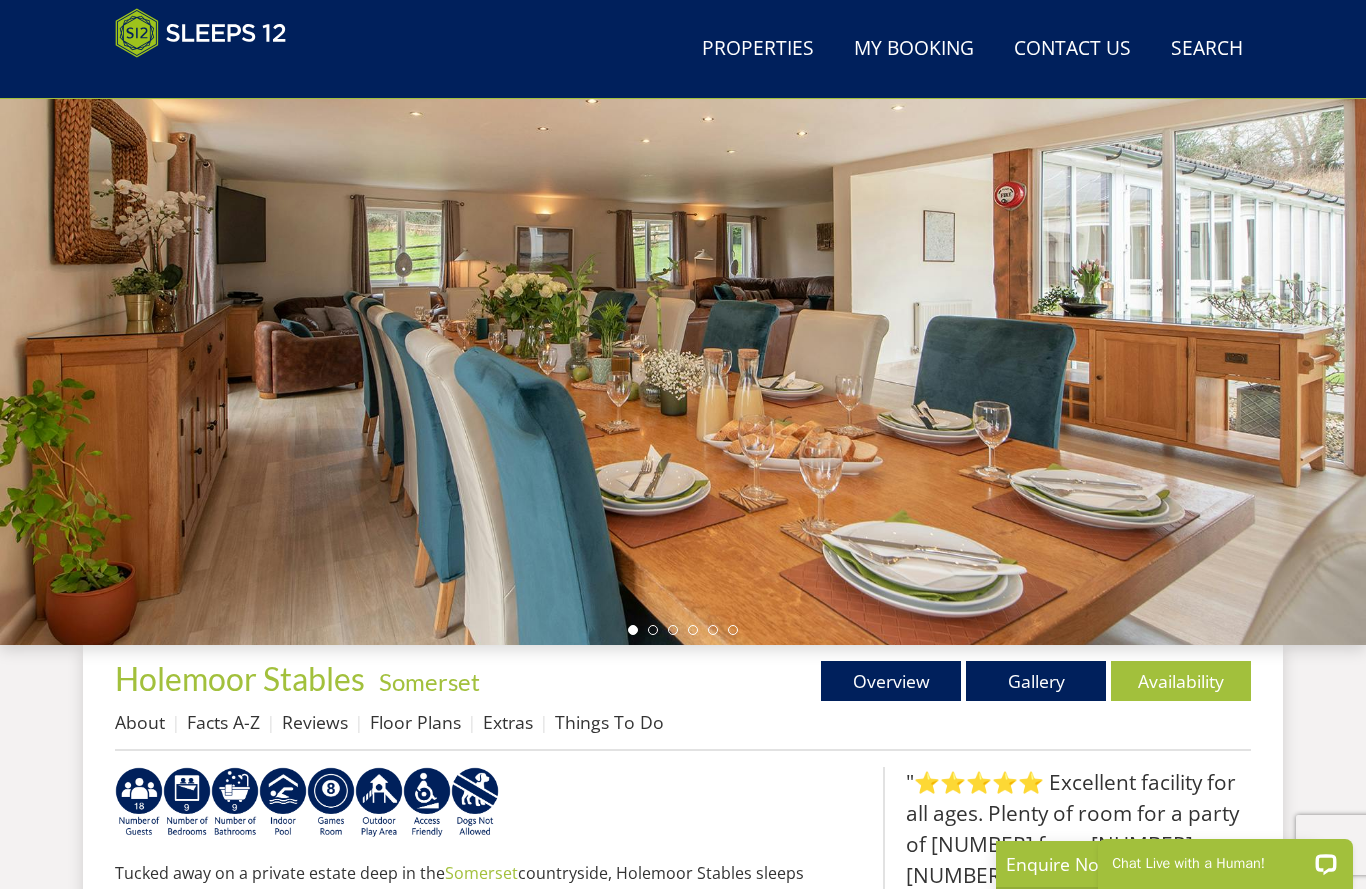 scroll, scrollTop: 0, scrollLeft: 0, axis: both 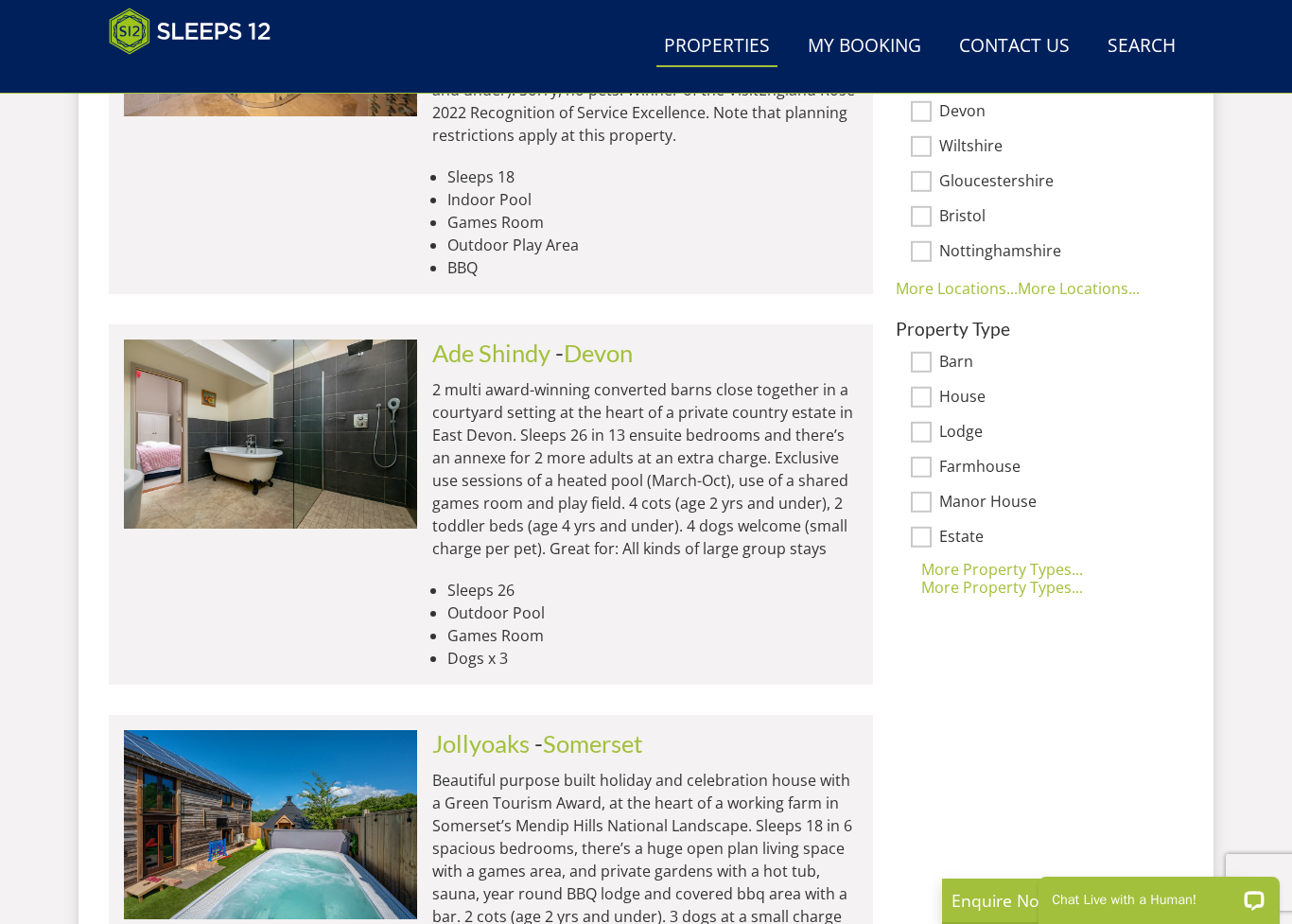 click on "Search
Menu
Properties
My Booking
Contact Us  [PHONE]
Search  Check Availability
Guests
[NUMBER]
[NUMBER]
[NUMBER]
[NUMBER]
[NUMBER]
[NUMBER]
[NUMBER]
[NUMBER]
[NUMBER]
[NUMBER]
[NUMBER]
[NUMBER]
[NUMBER]
[NUMBER]
[NUMBER]
[NUMBER]
[NUMBER]
[NUMBER]
[NUMBER]
[NUMBER]
[NUMBER]
[NUMBER]
[NUMBER]
[NUMBER]
[NUMBER]
[NUMBER]
[NUMBER]
[NUMBER]
[NUMBER]
[NUMBER]
[NUMBER]
[NUMBER]
Date
[DATE]
Search
Stunning Holiday Homes for Large Groups
Stunning Holiday Homes for Large Groups" at bounding box center [646, 2944] 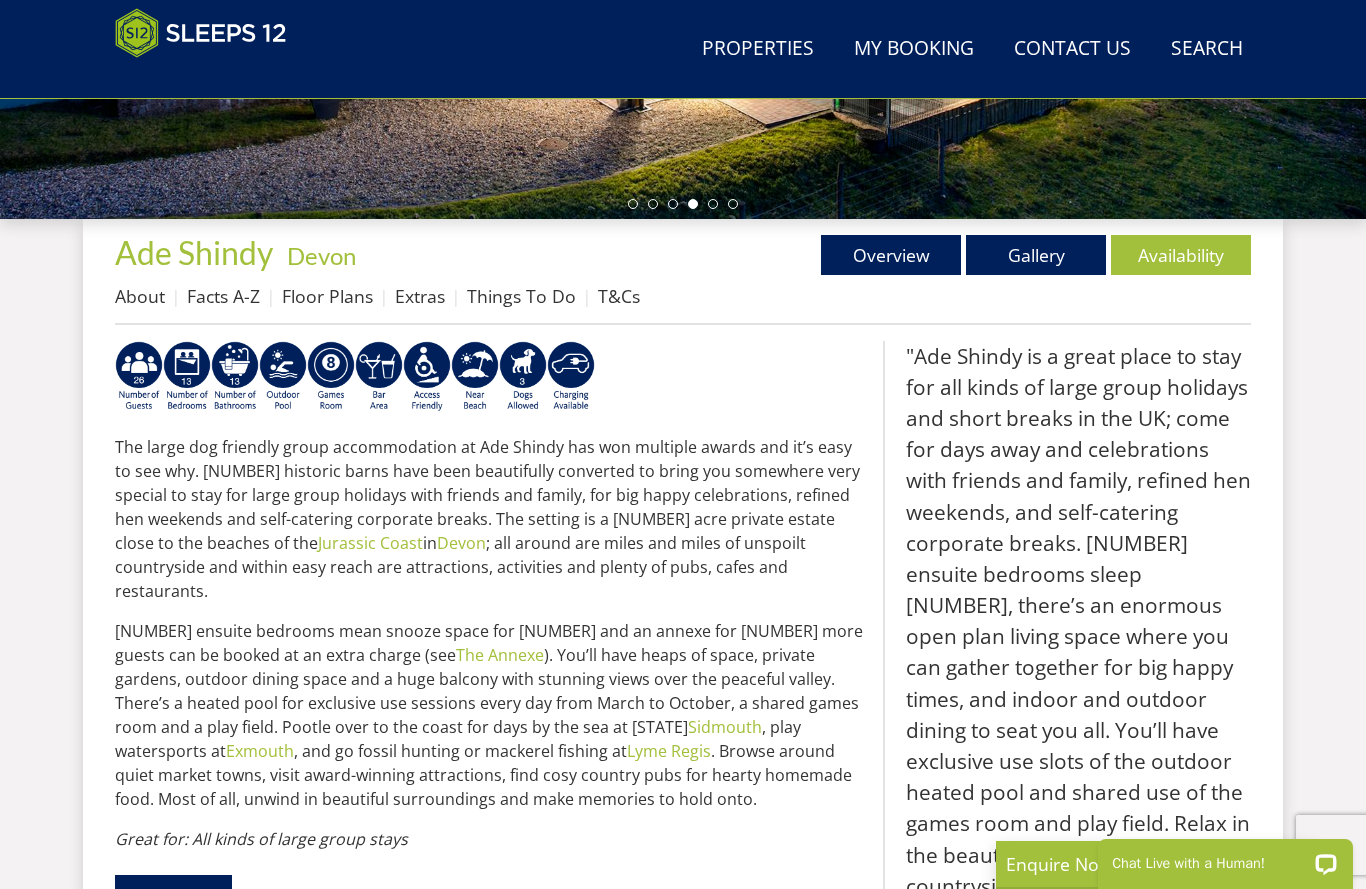 scroll, scrollTop: 623, scrollLeft: 0, axis: vertical 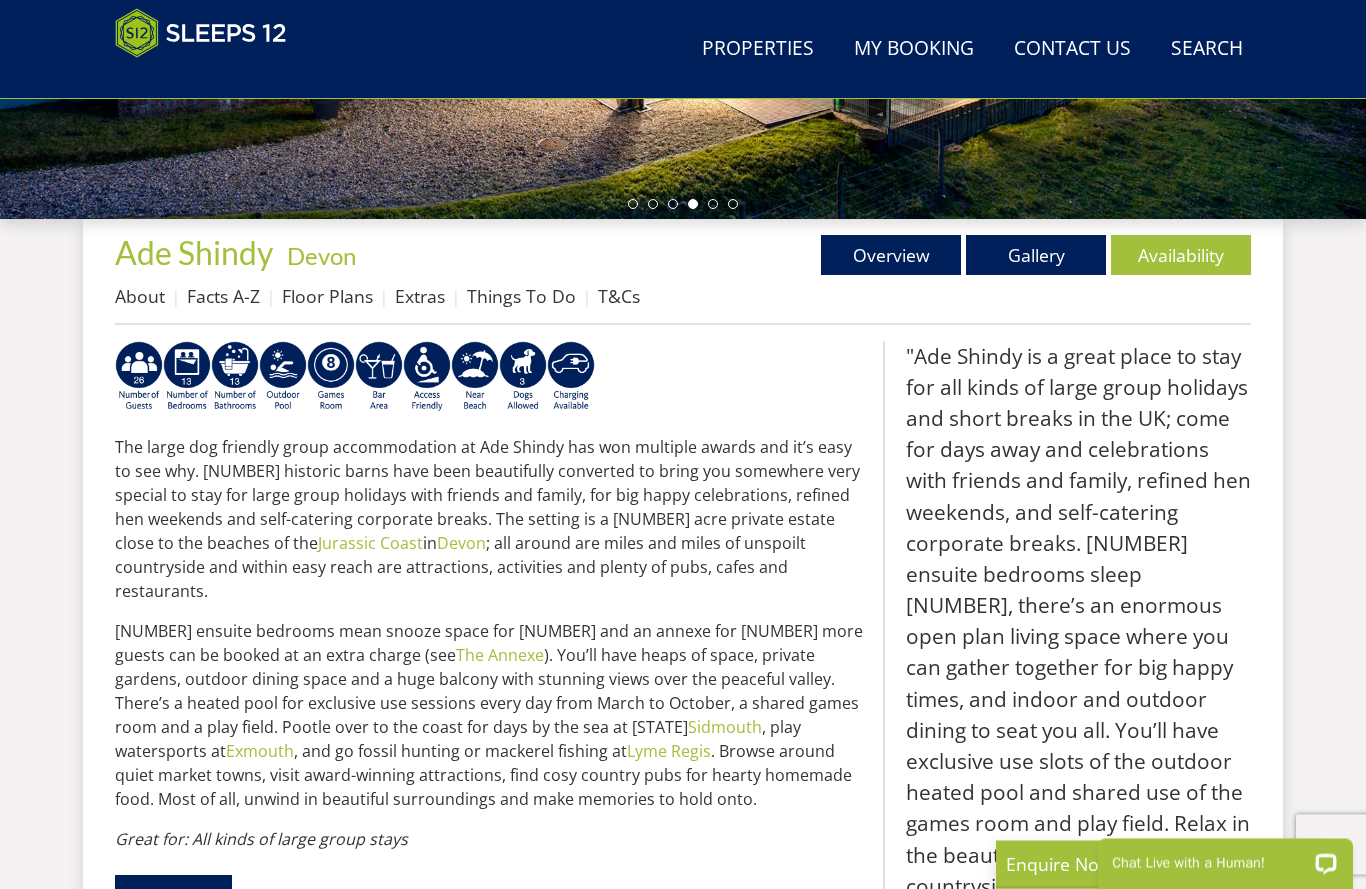 click on "Floor Plans" at bounding box center [327, 297] 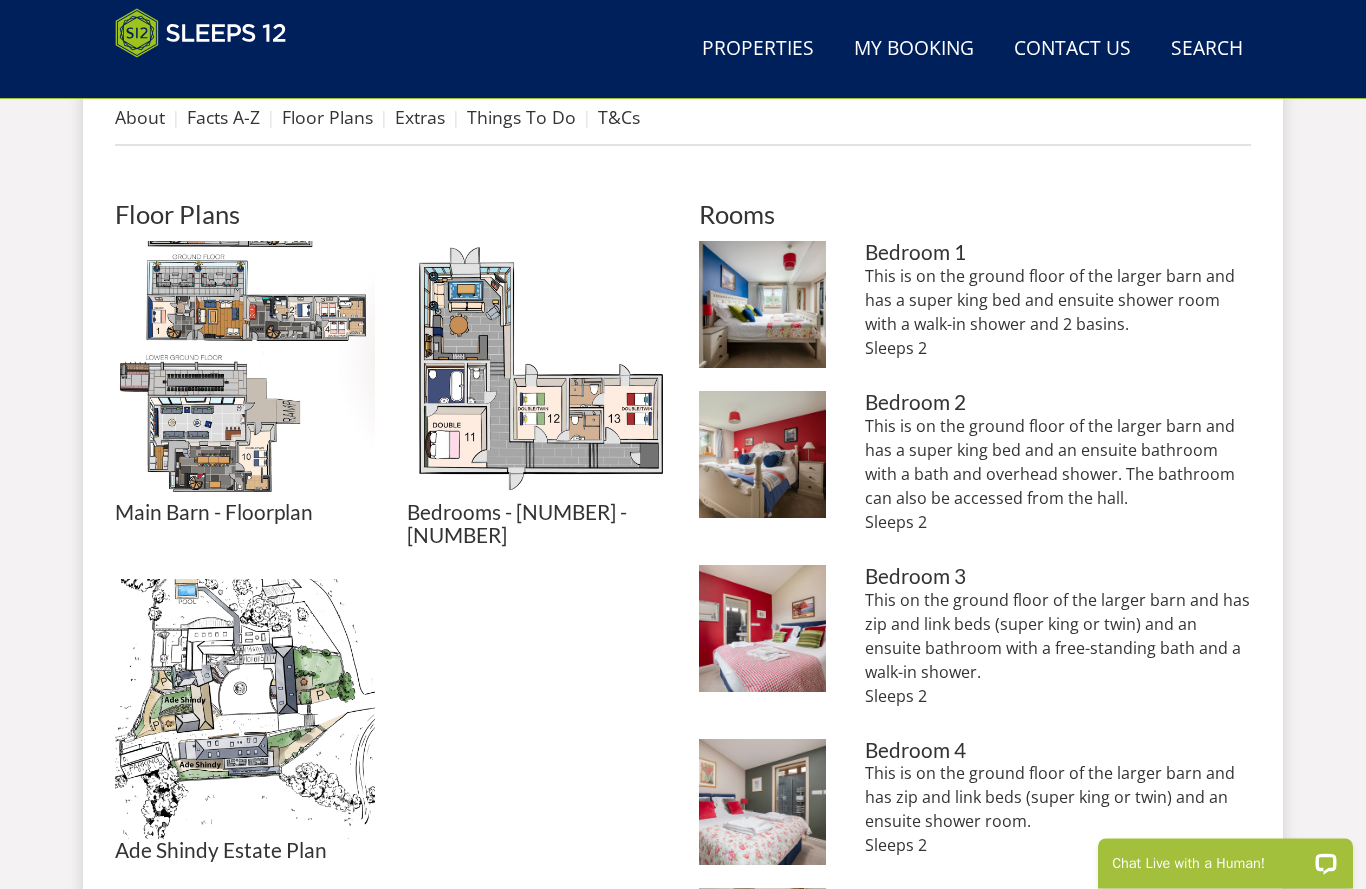 scroll, scrollTop: 803, scrollLeft: 0, axis: vertical 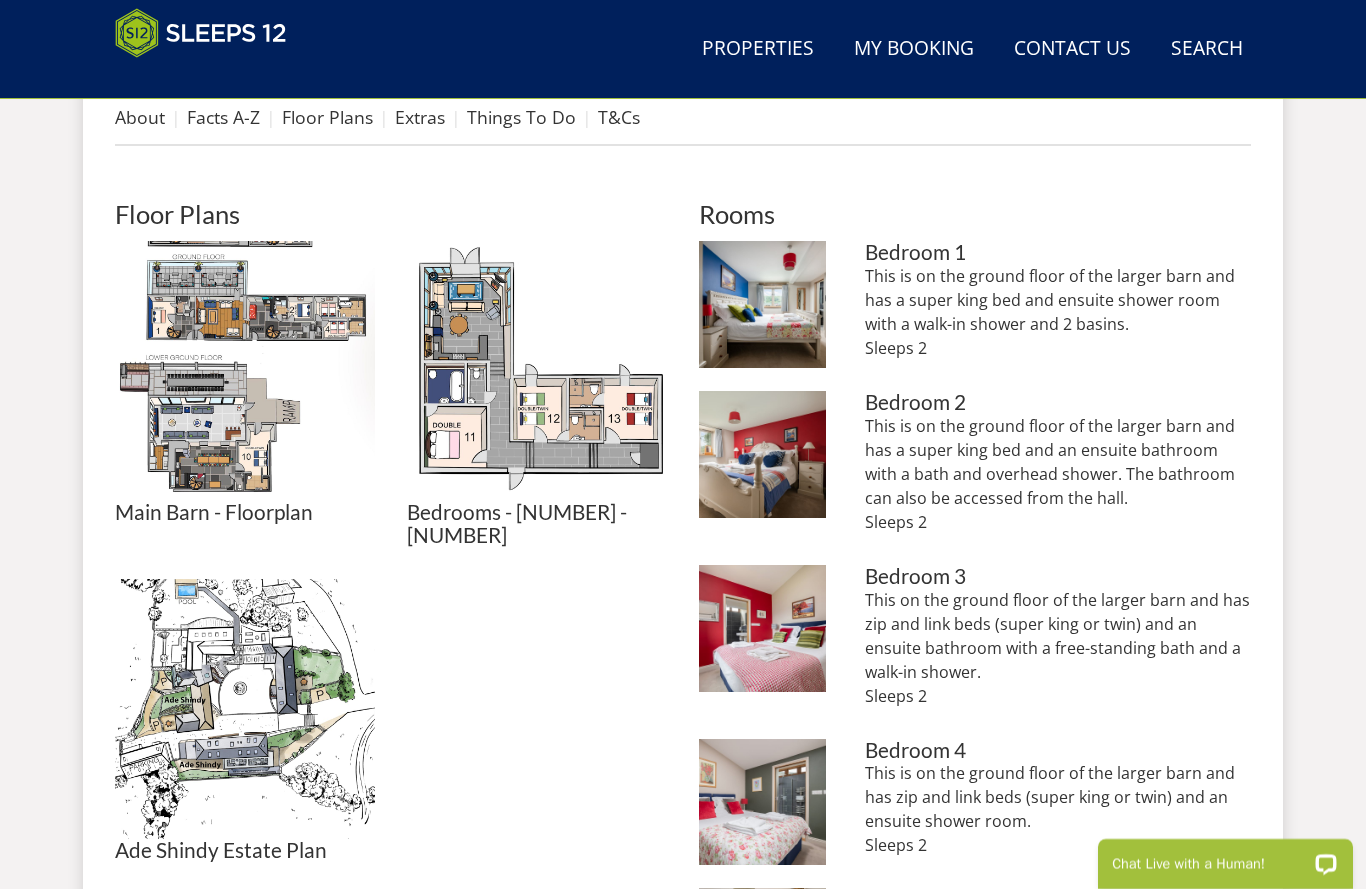 click at bounding box center [762, 304] 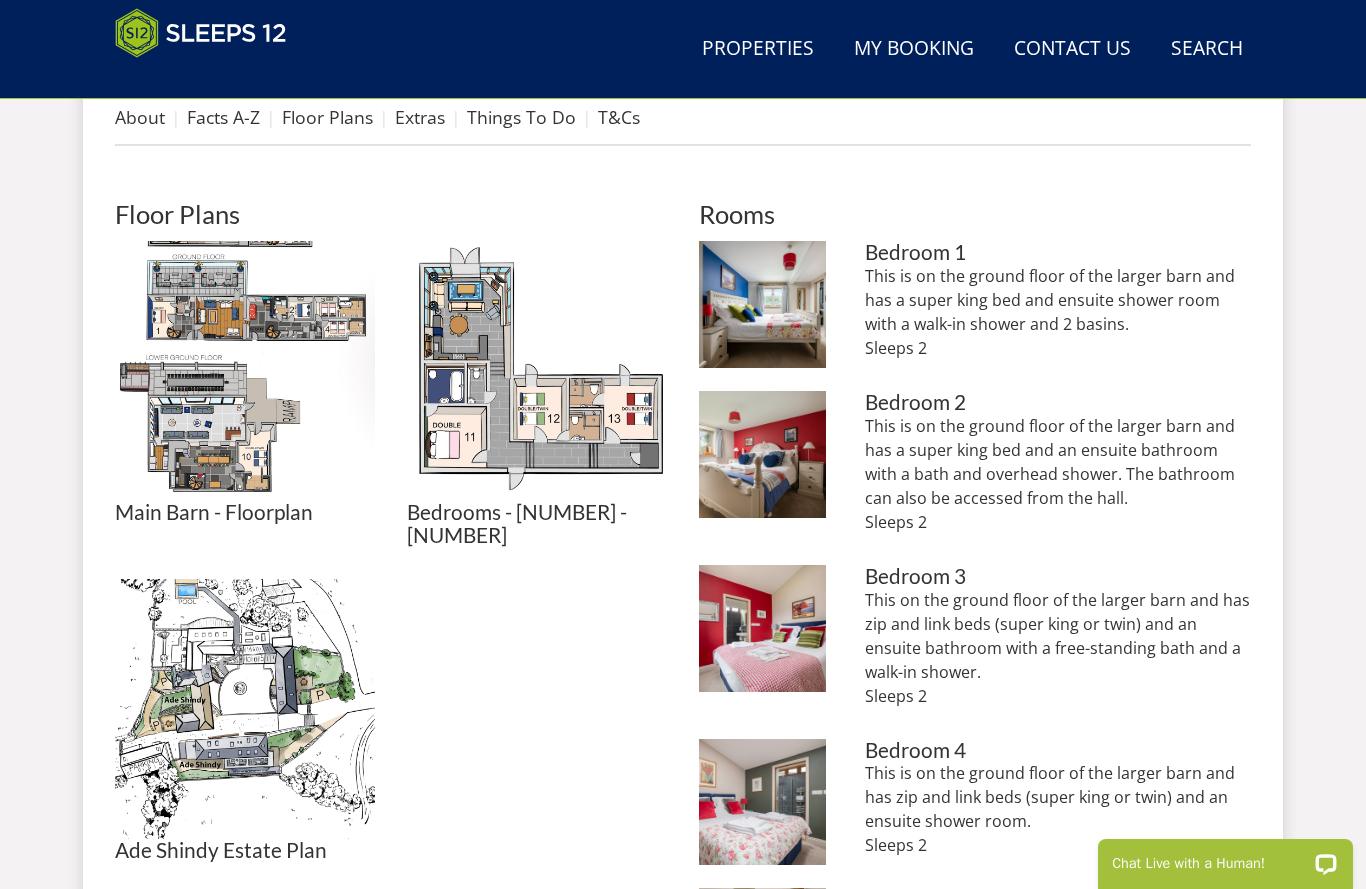 click at bounding box center (245, 709) 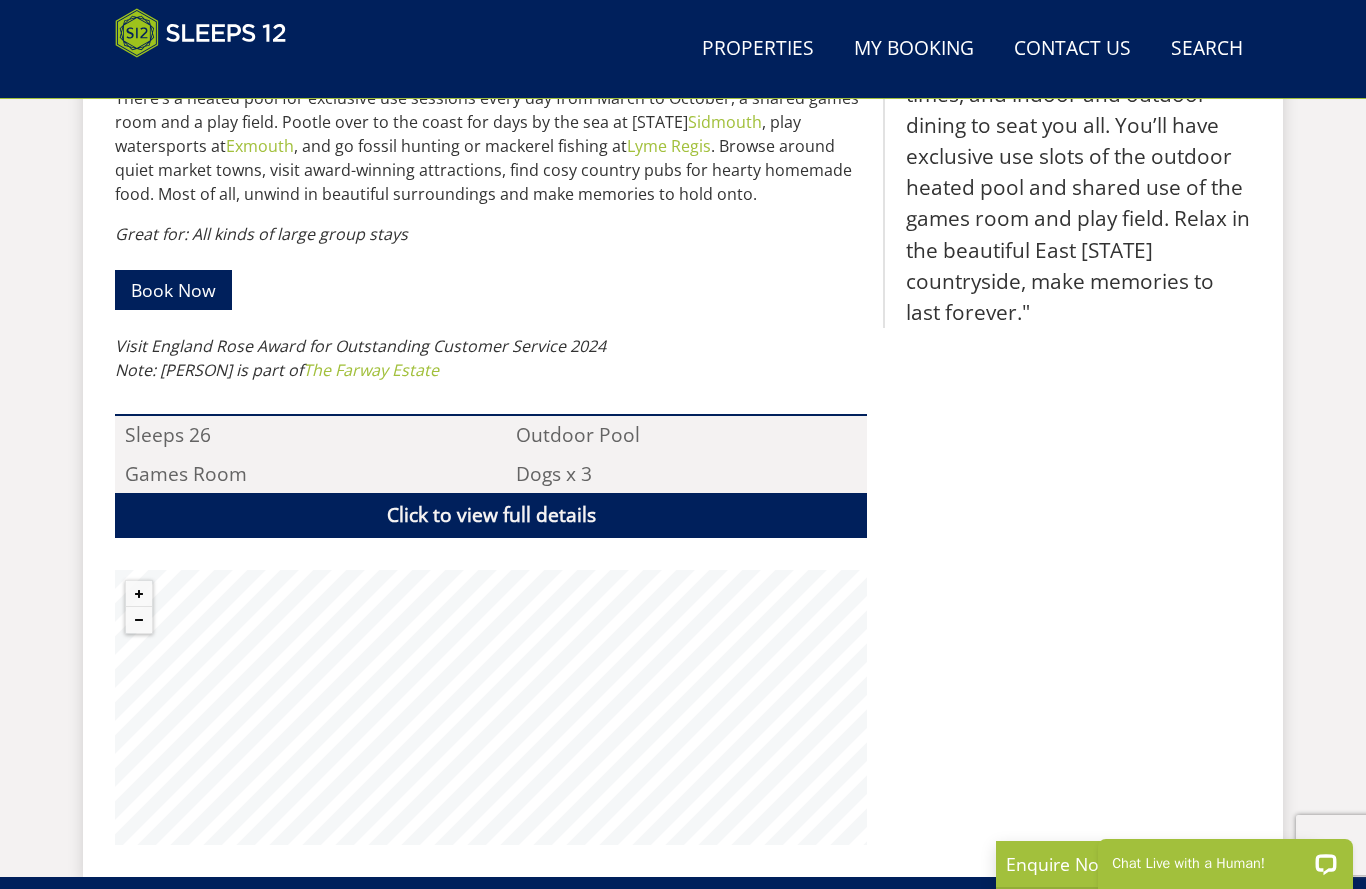 scroll, scrollTop: 1226, scrollLeft: 0, axis: vertical 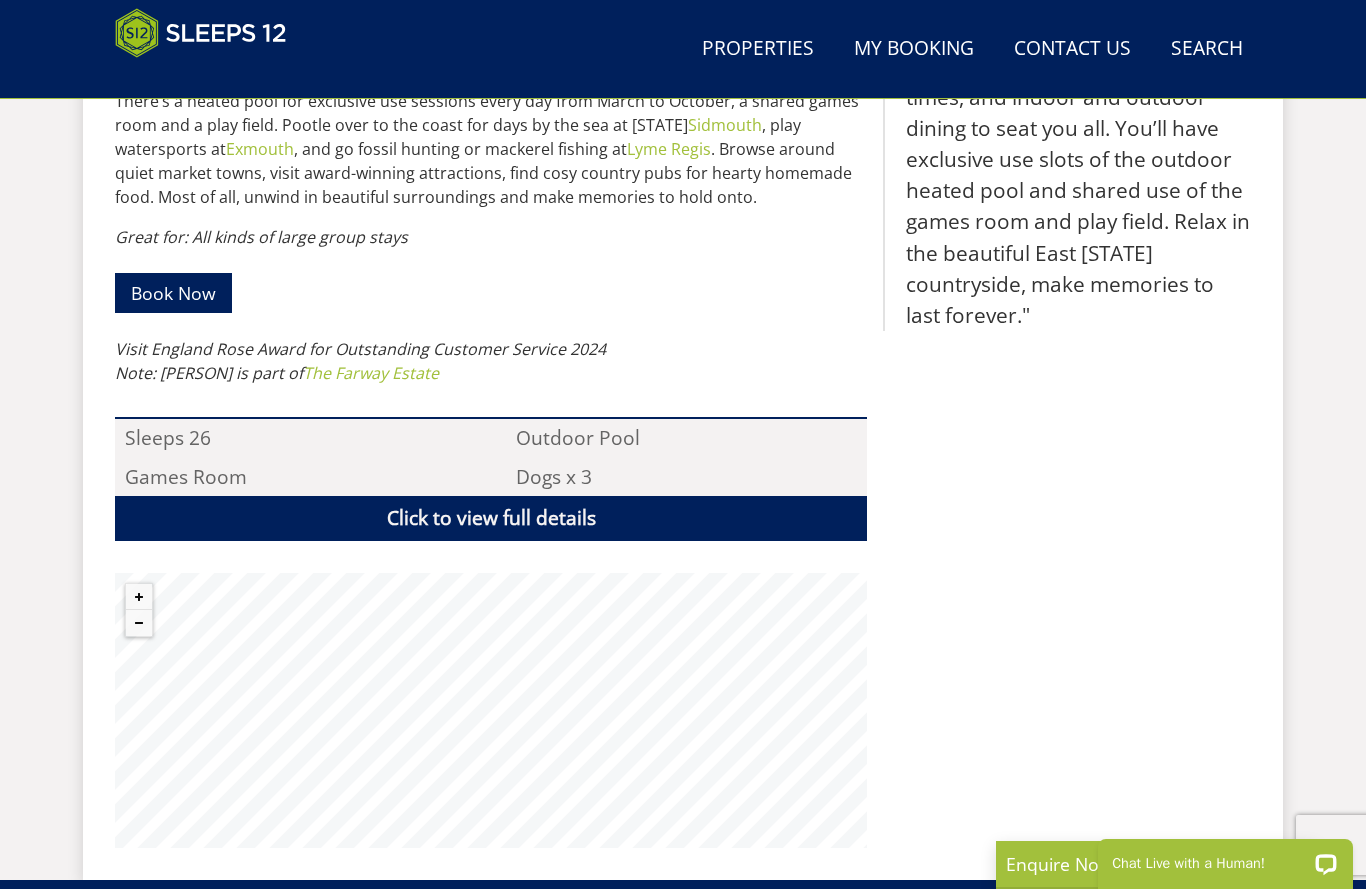 click on "Click to view full details" at bounding box center [491, 518] 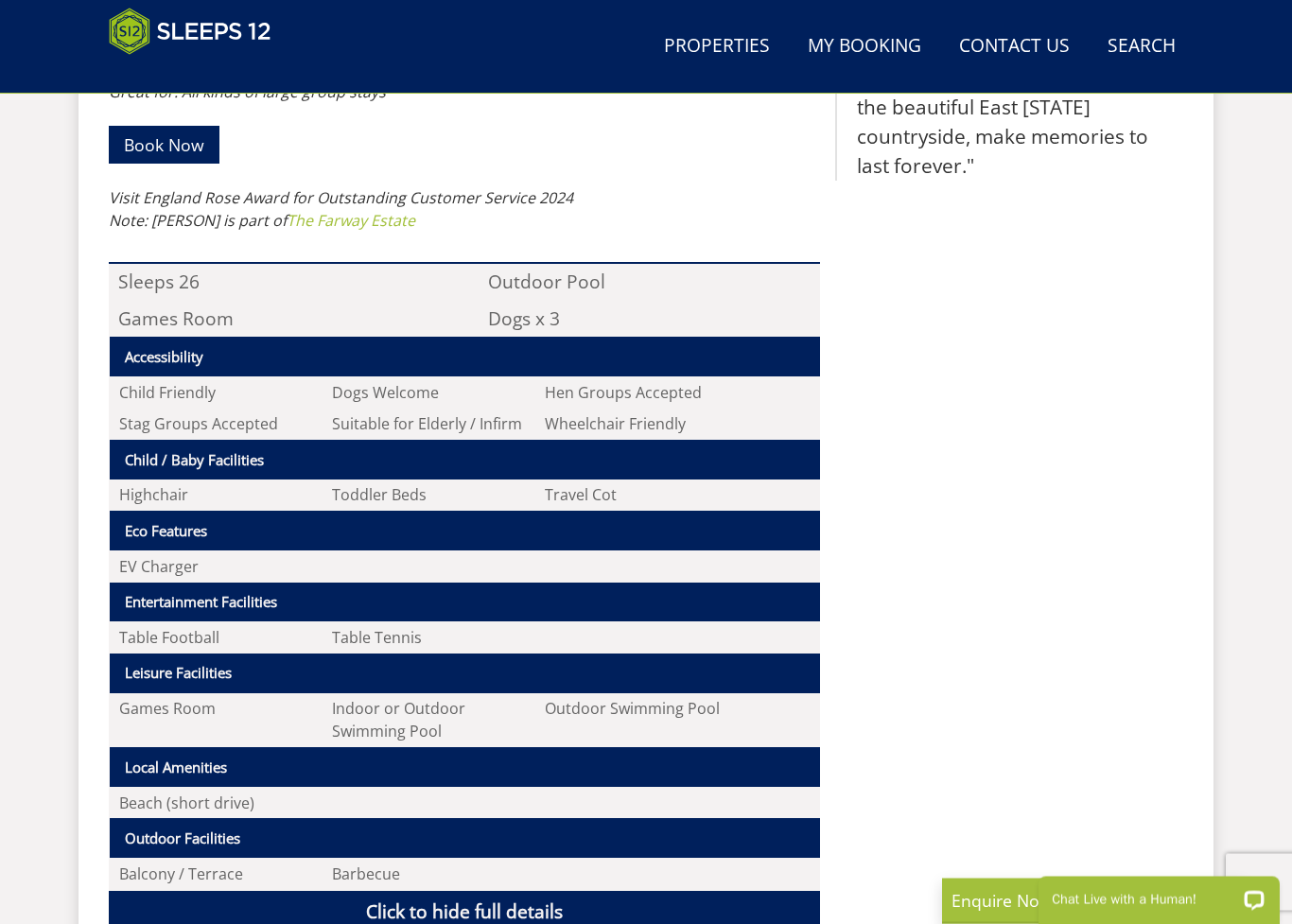 scroll, scrollTop: 1292, scrollLeft: 0, axis: vertical 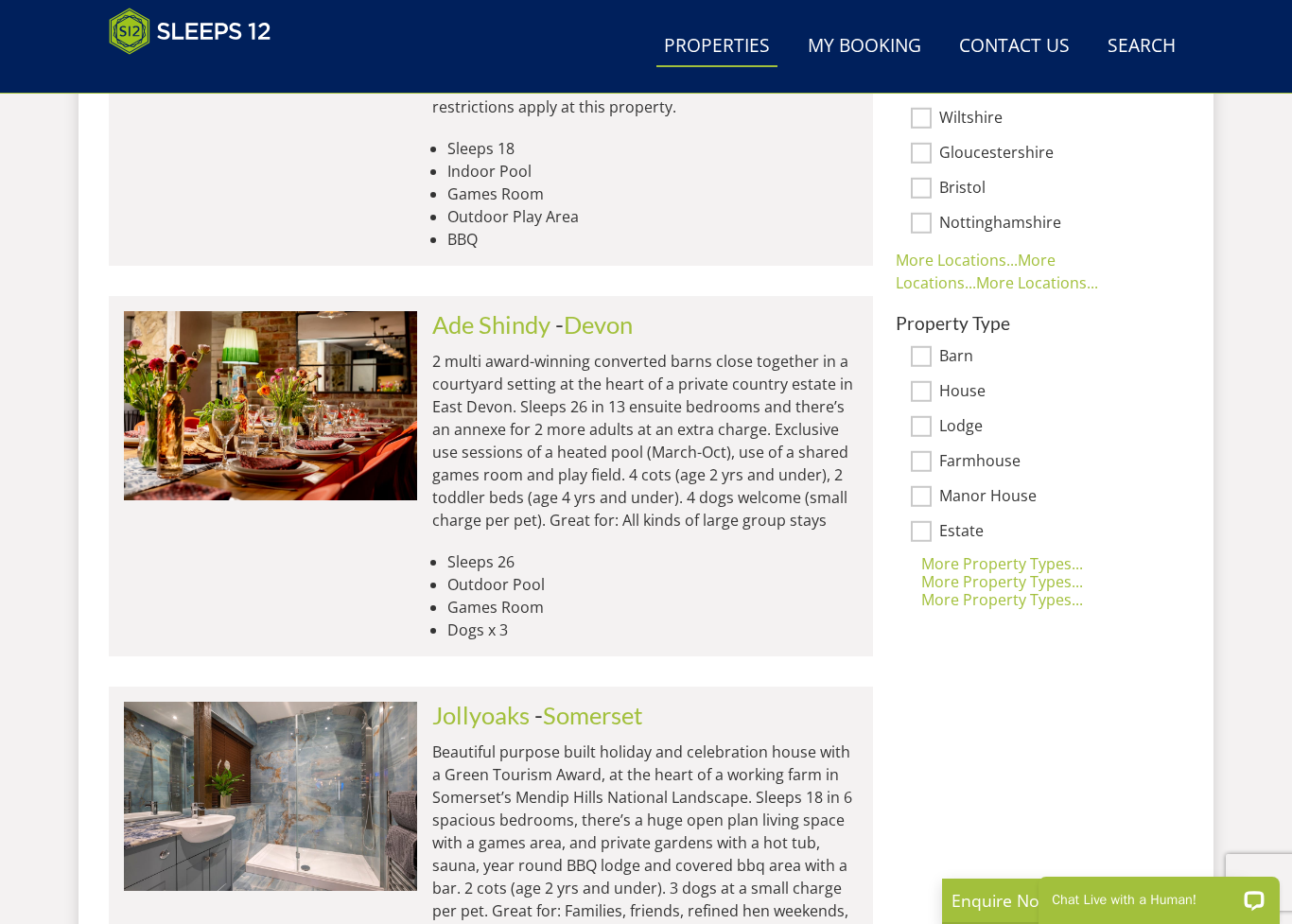click on "Ade Shindy" at bounding box center [491, 324] 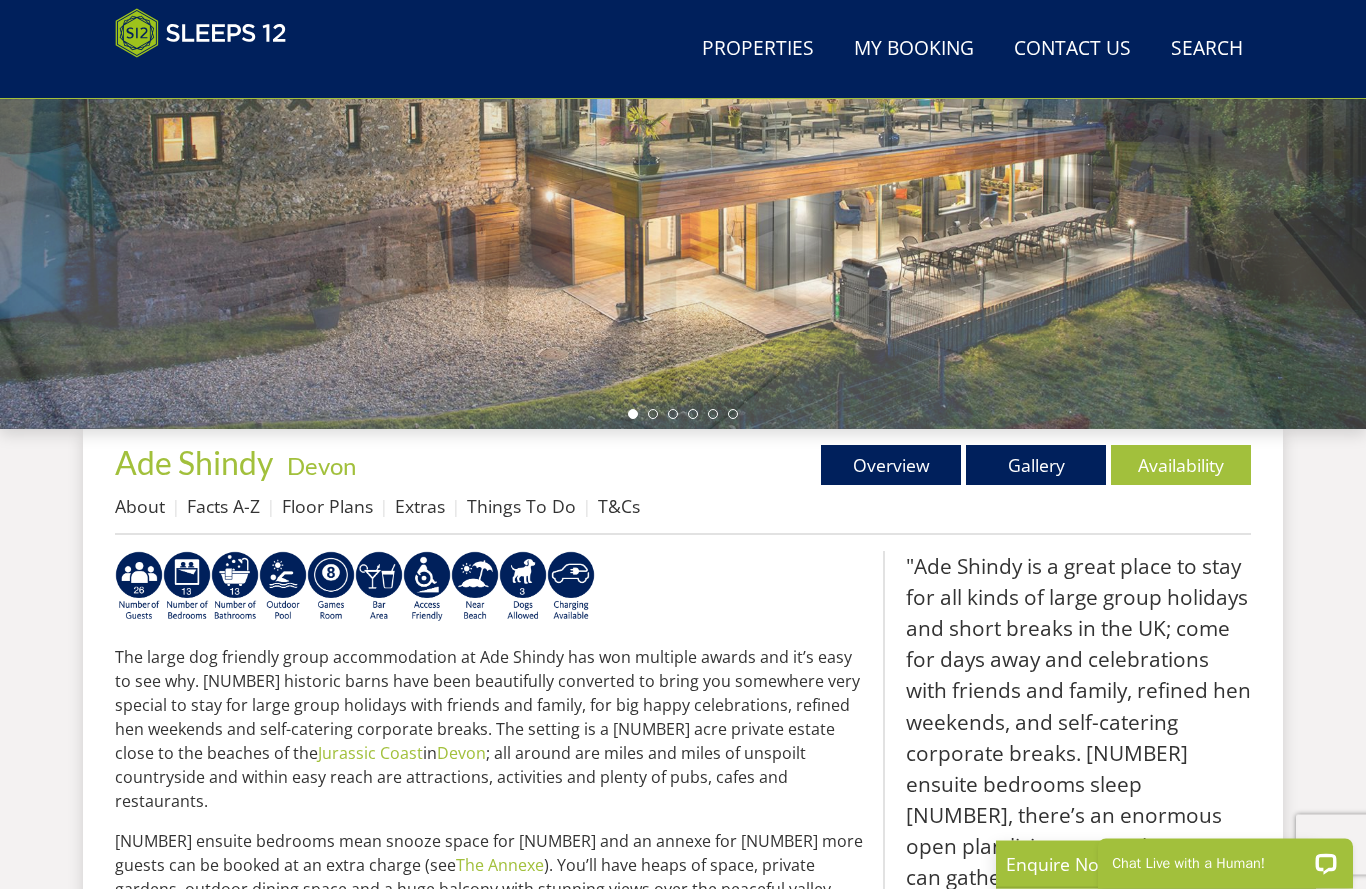 scroll, scrollTop: 350, scrollLeft: 0, axis: vertical 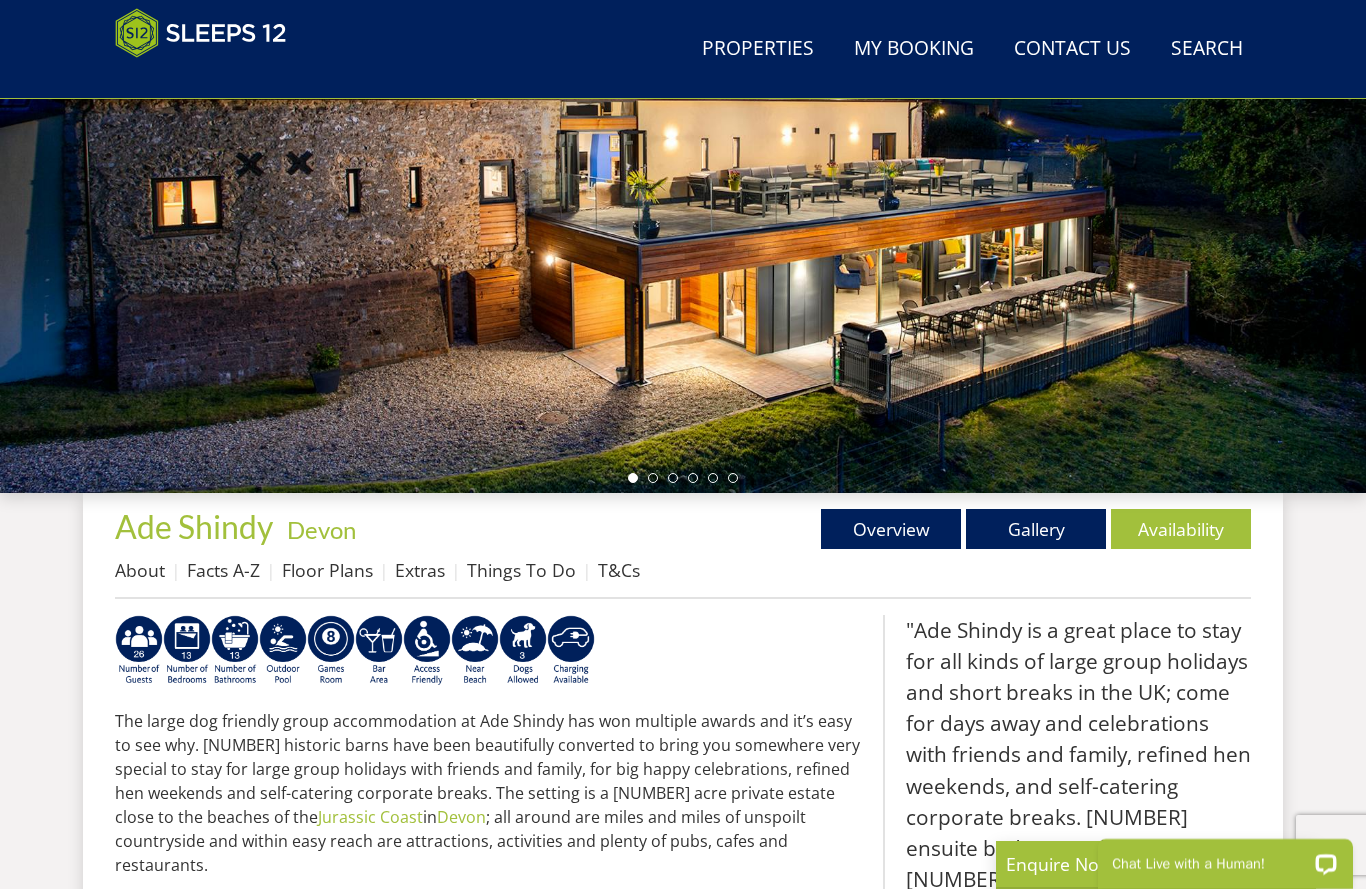 click on "Availability" at bounding box center (1181, 529) 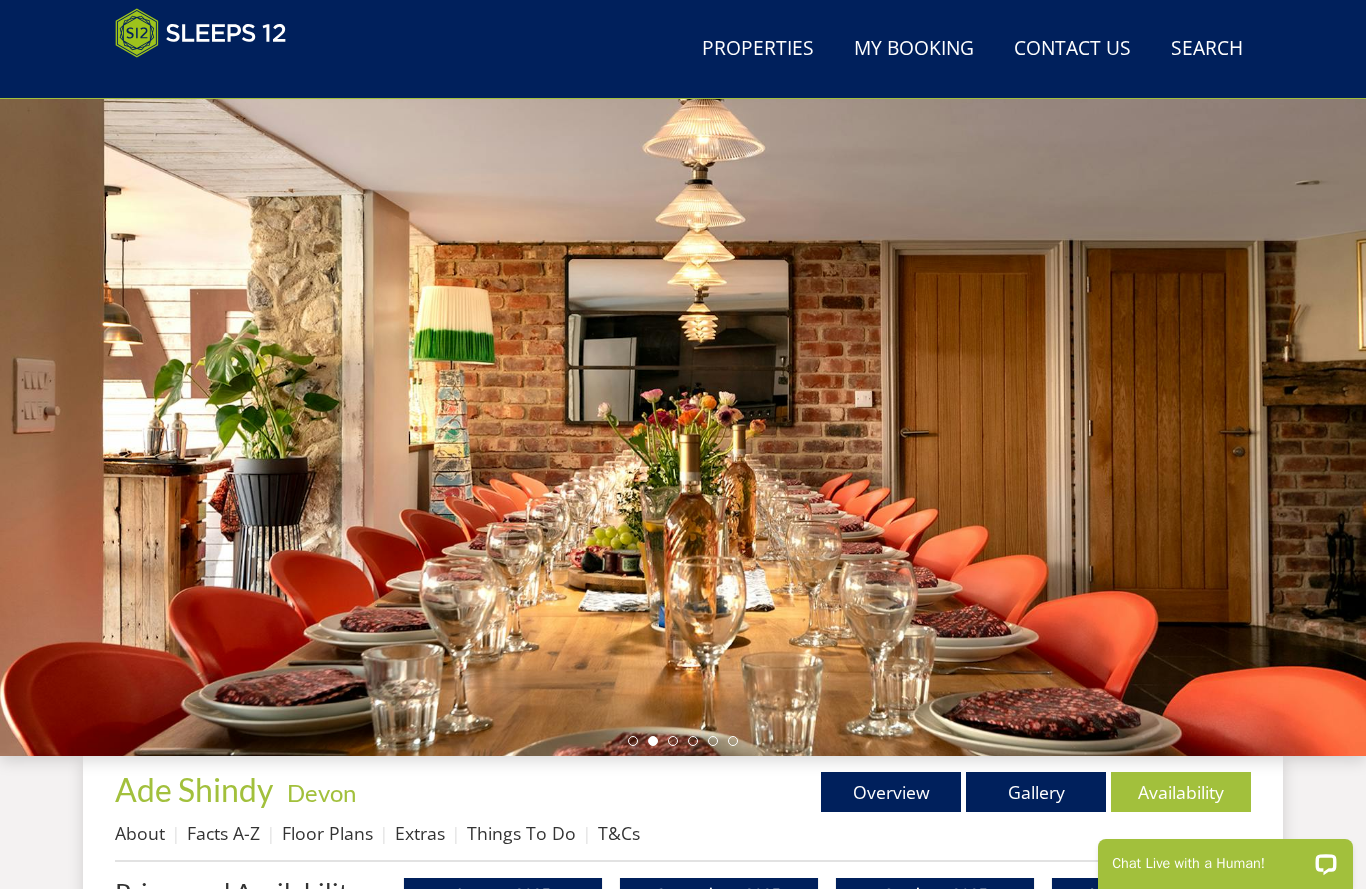 scroll, scrollTop: 0, scrollLeft: 0, axis: both 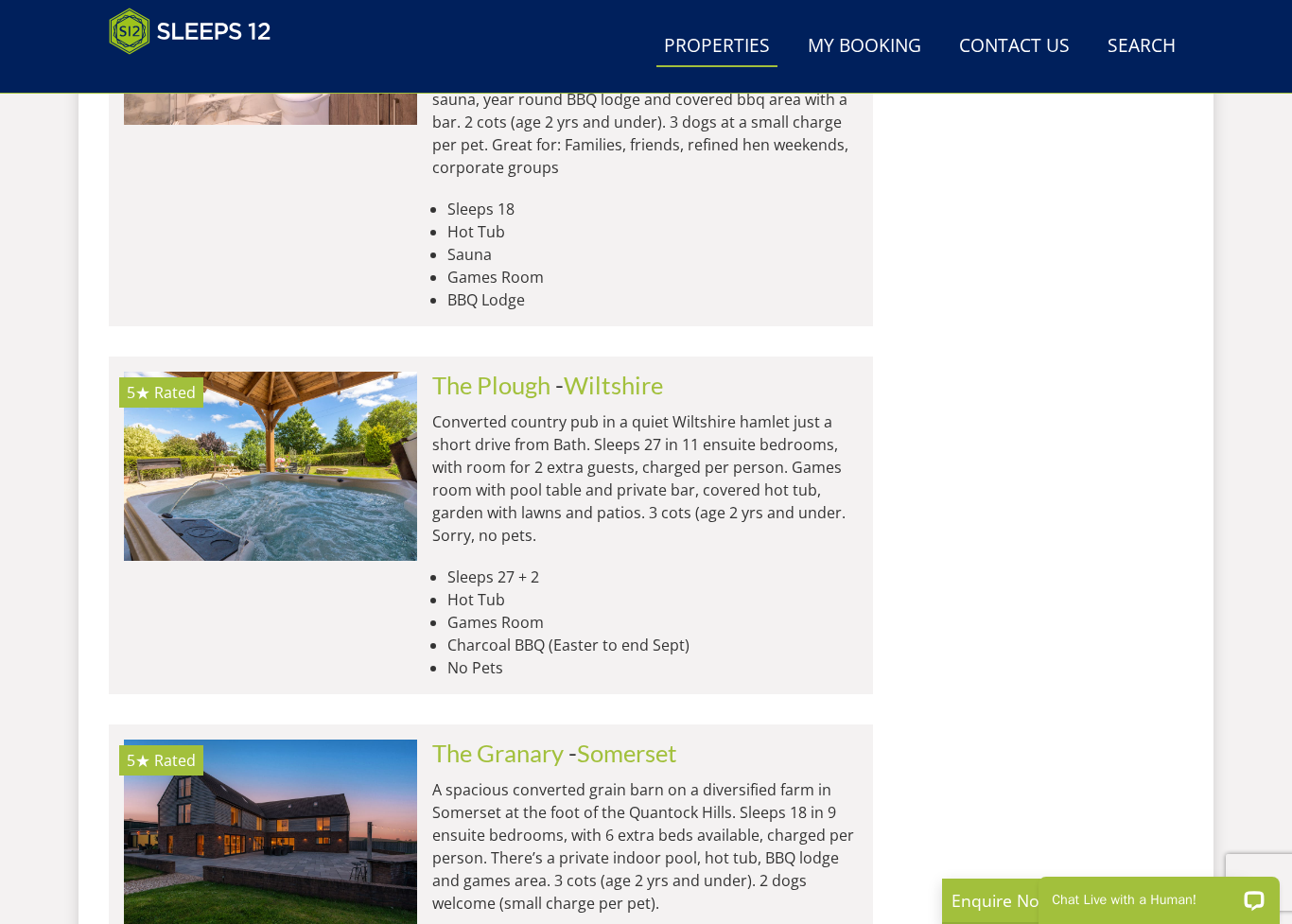 click on "The Plough" at bounding box center [491, 385] 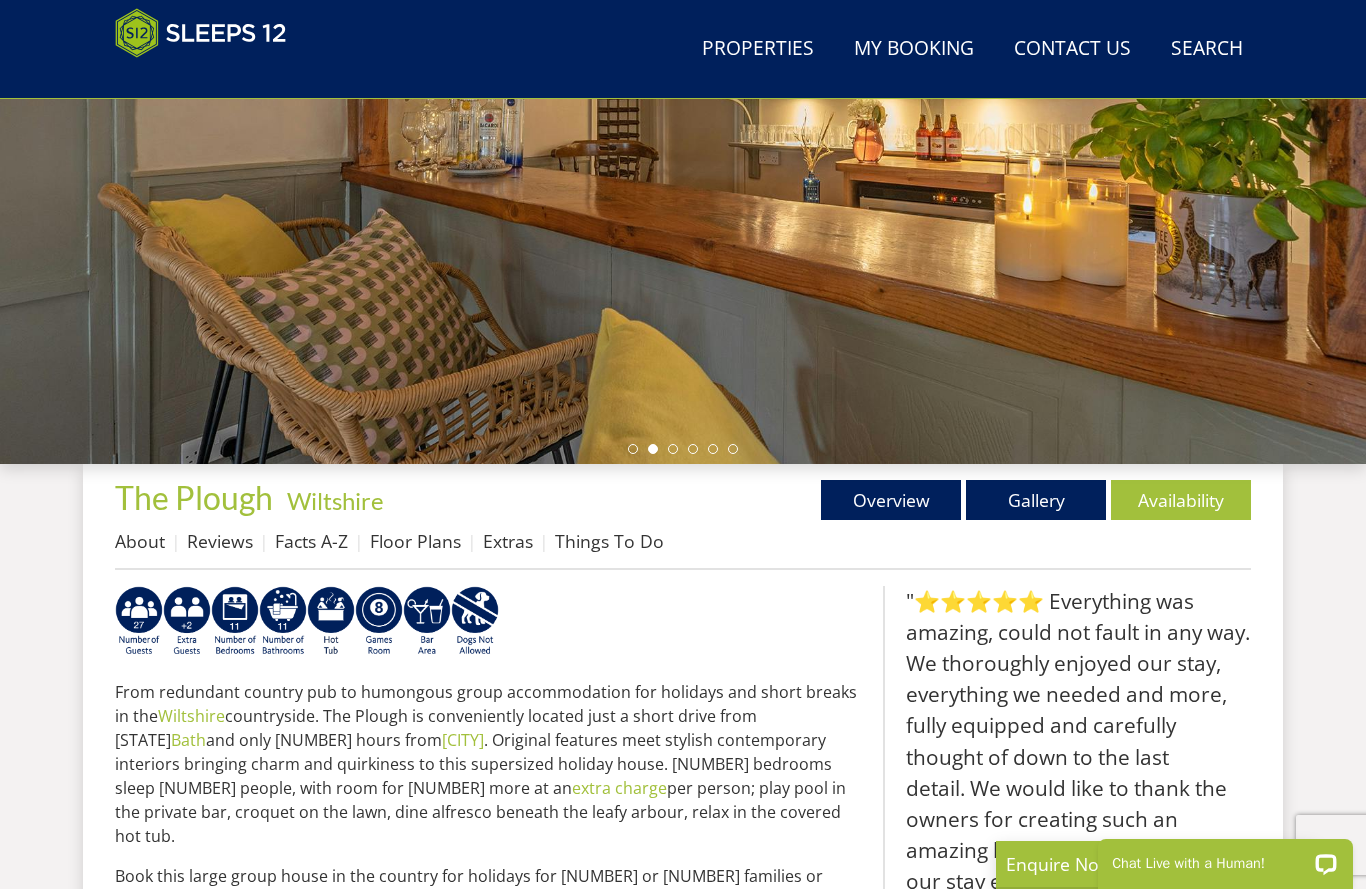 scroll, scrollTop: 376, scrollLeft: 0, axis: vertical 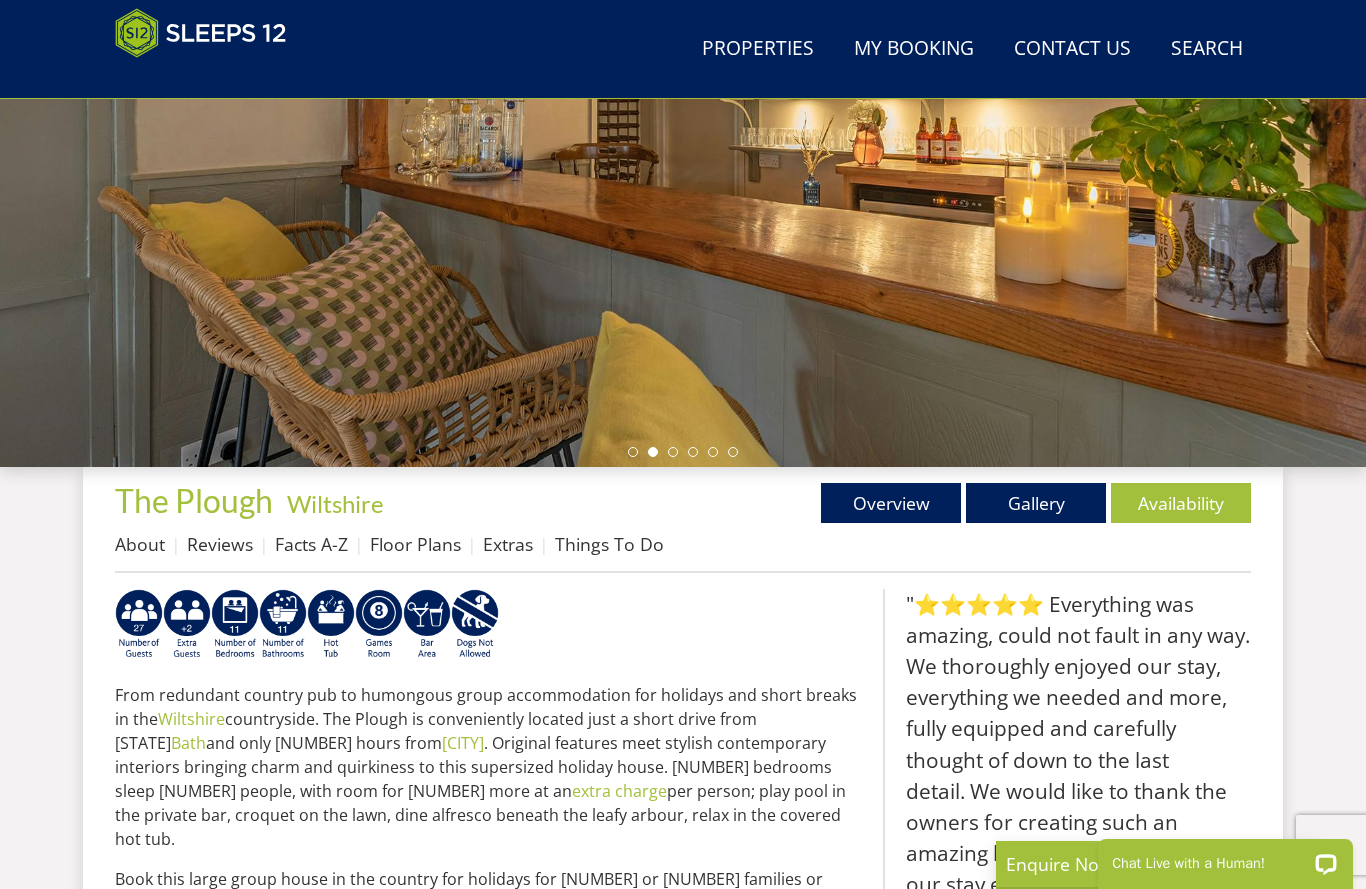 click on "Floor Plans" at bounding box center [415, 544] 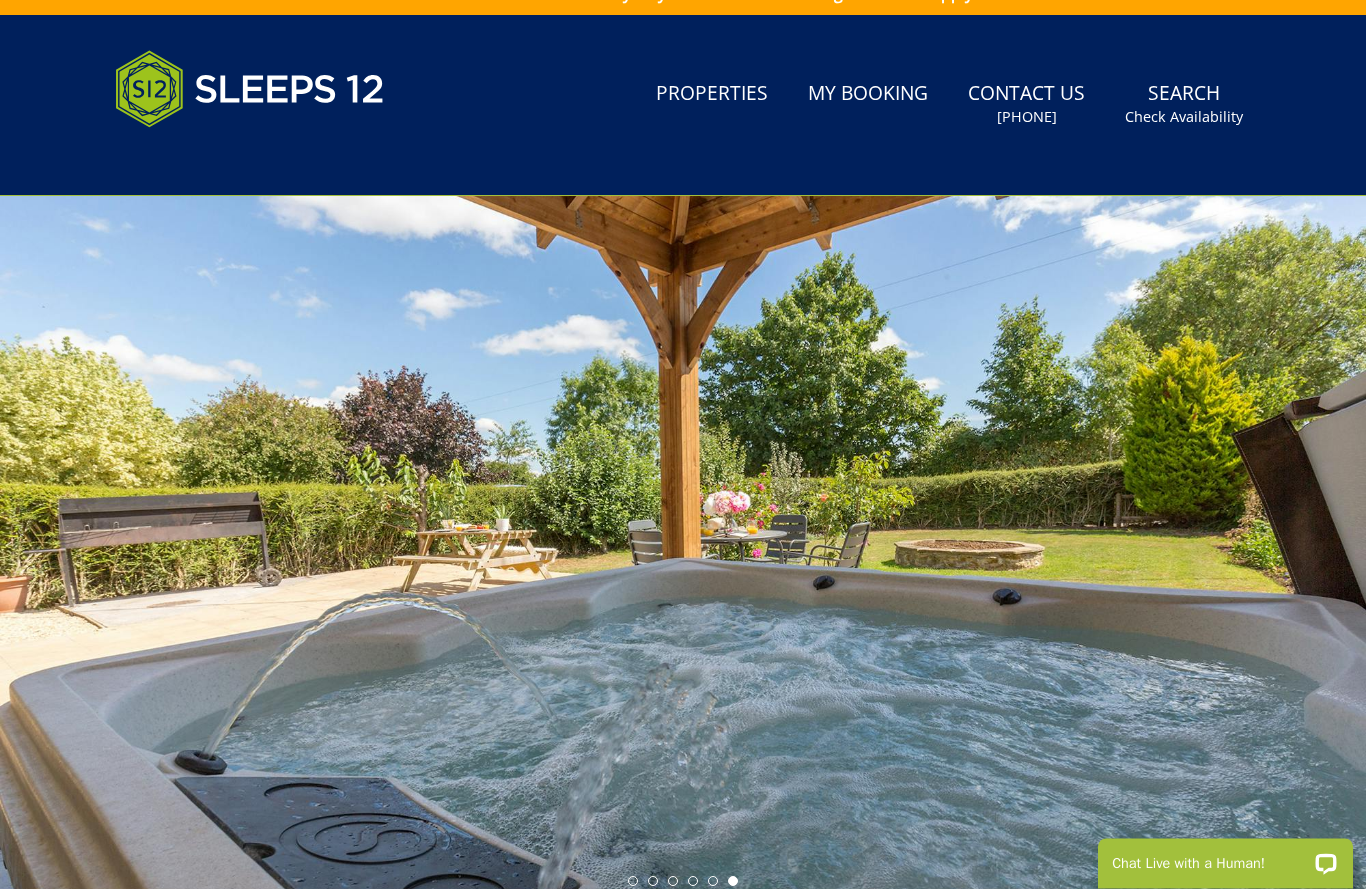 scroll, scrollTop: 0, scrollLeft: 0, axis: both 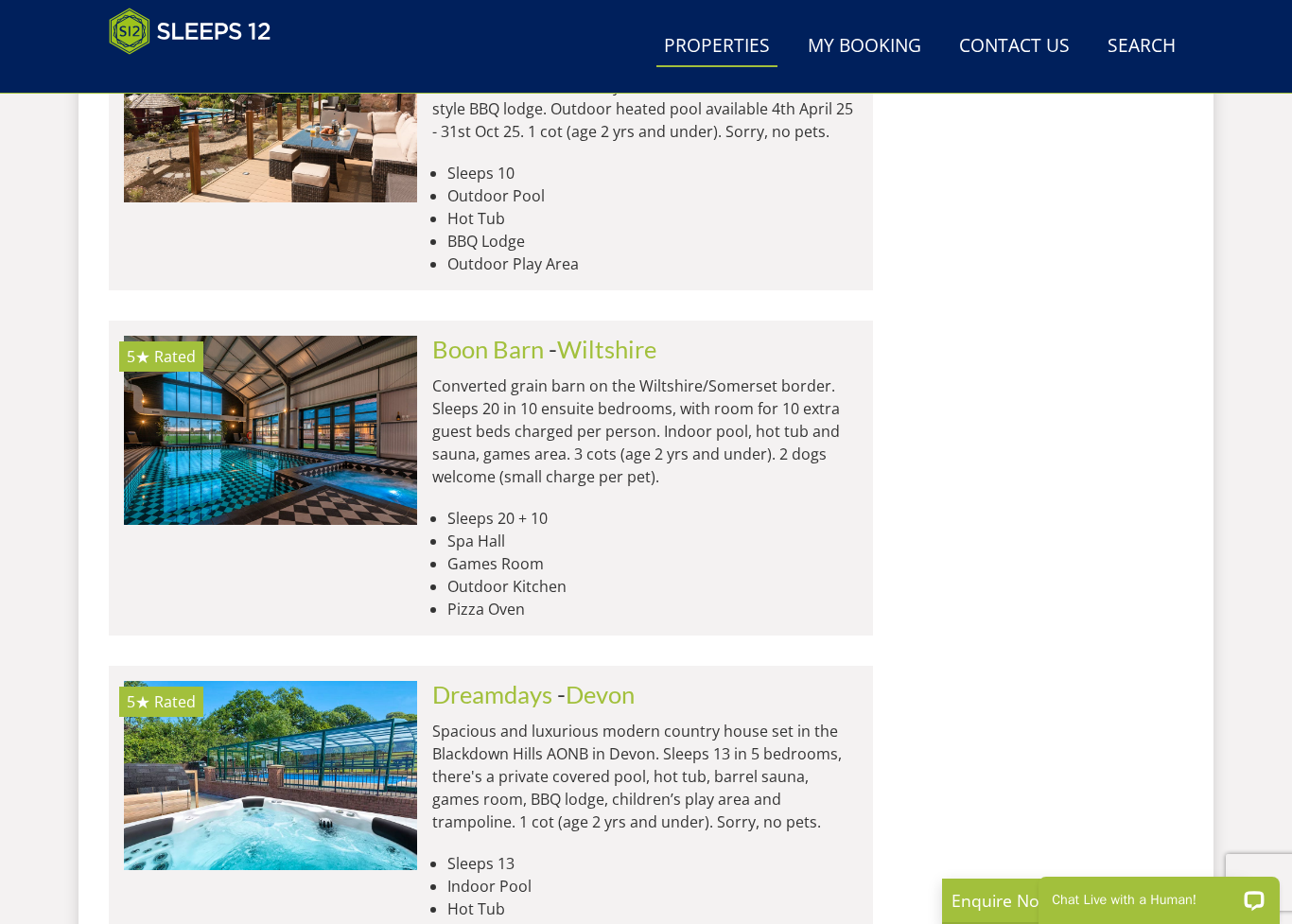 click on "Boon Barn" at bounding box center [488, 349] 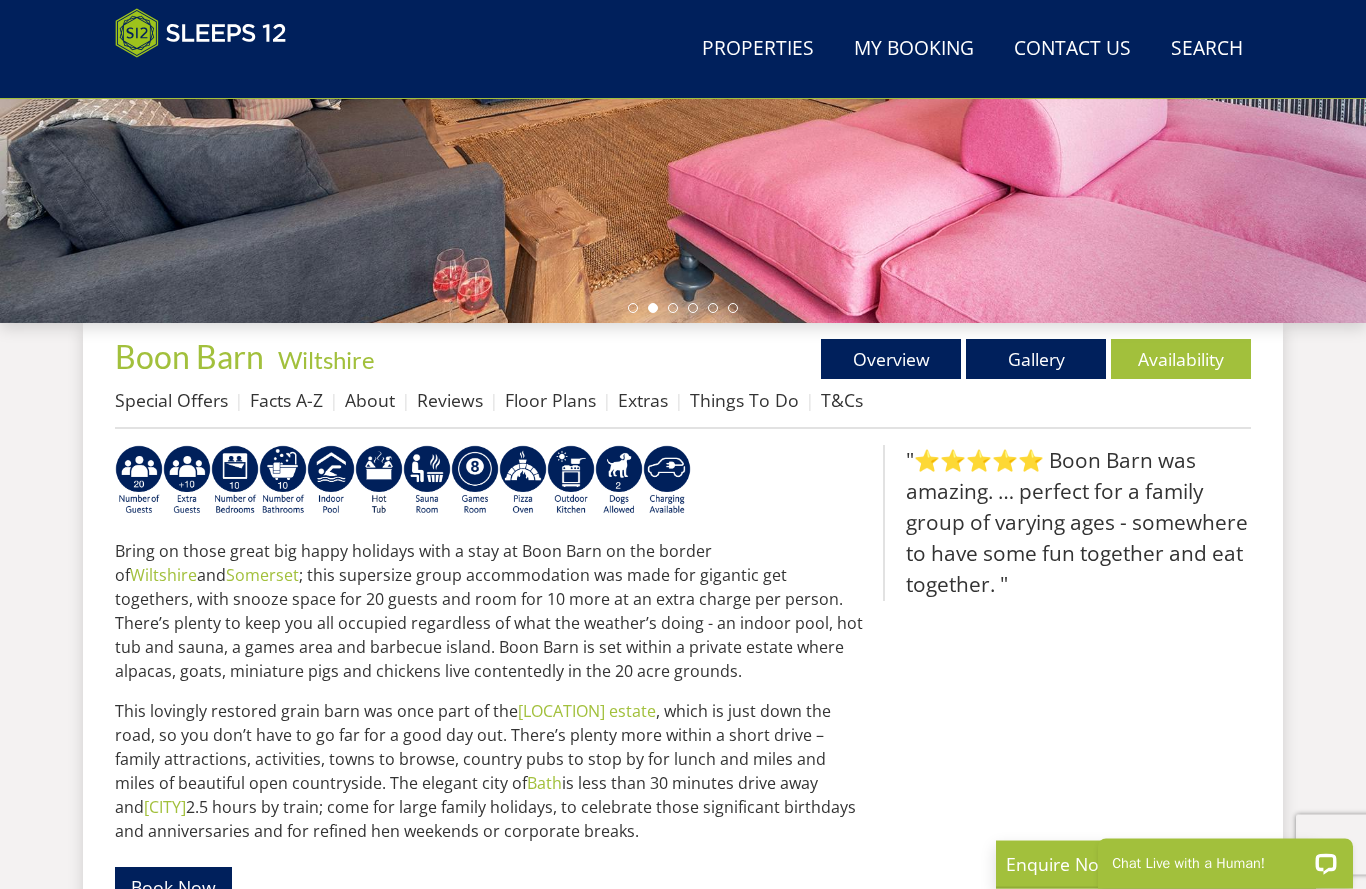 scroll, scrollTop: 519, scrollLeft: 0, axis: vertical 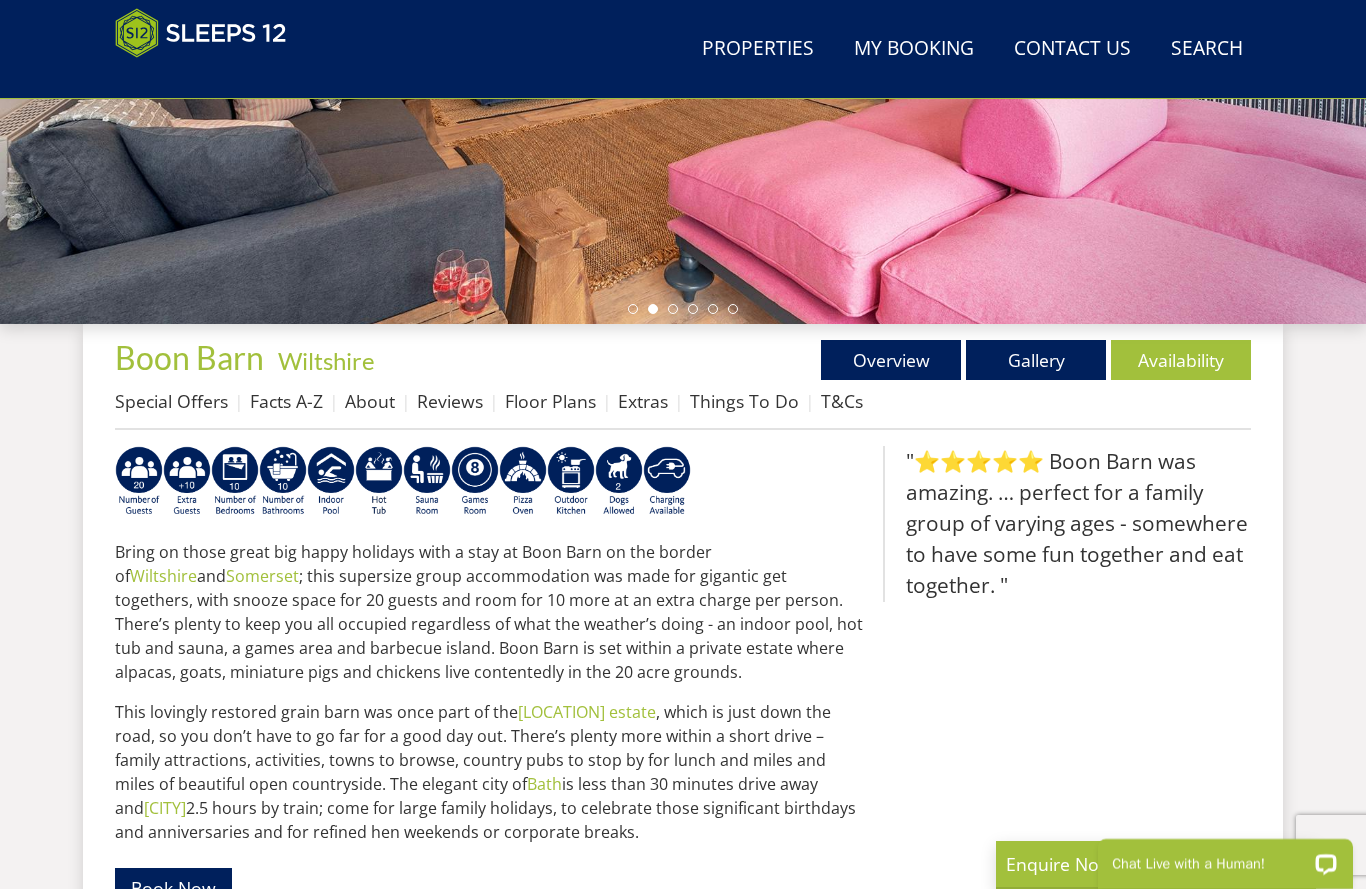 click on "Floor Plans" at bounding box center [550, 401] 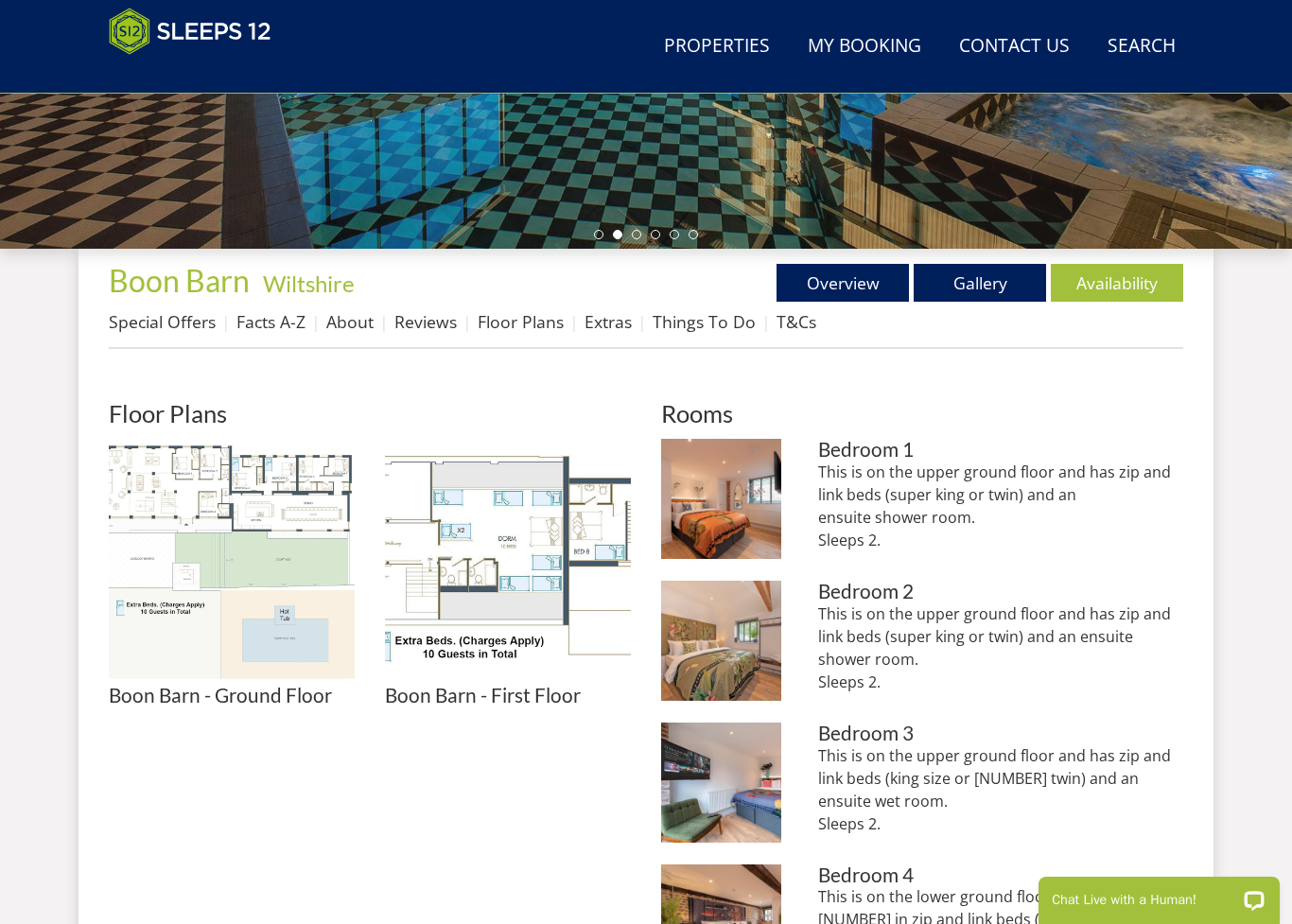 scroll, scrollTop: 550, scrollLeft: 0, axis: vertical 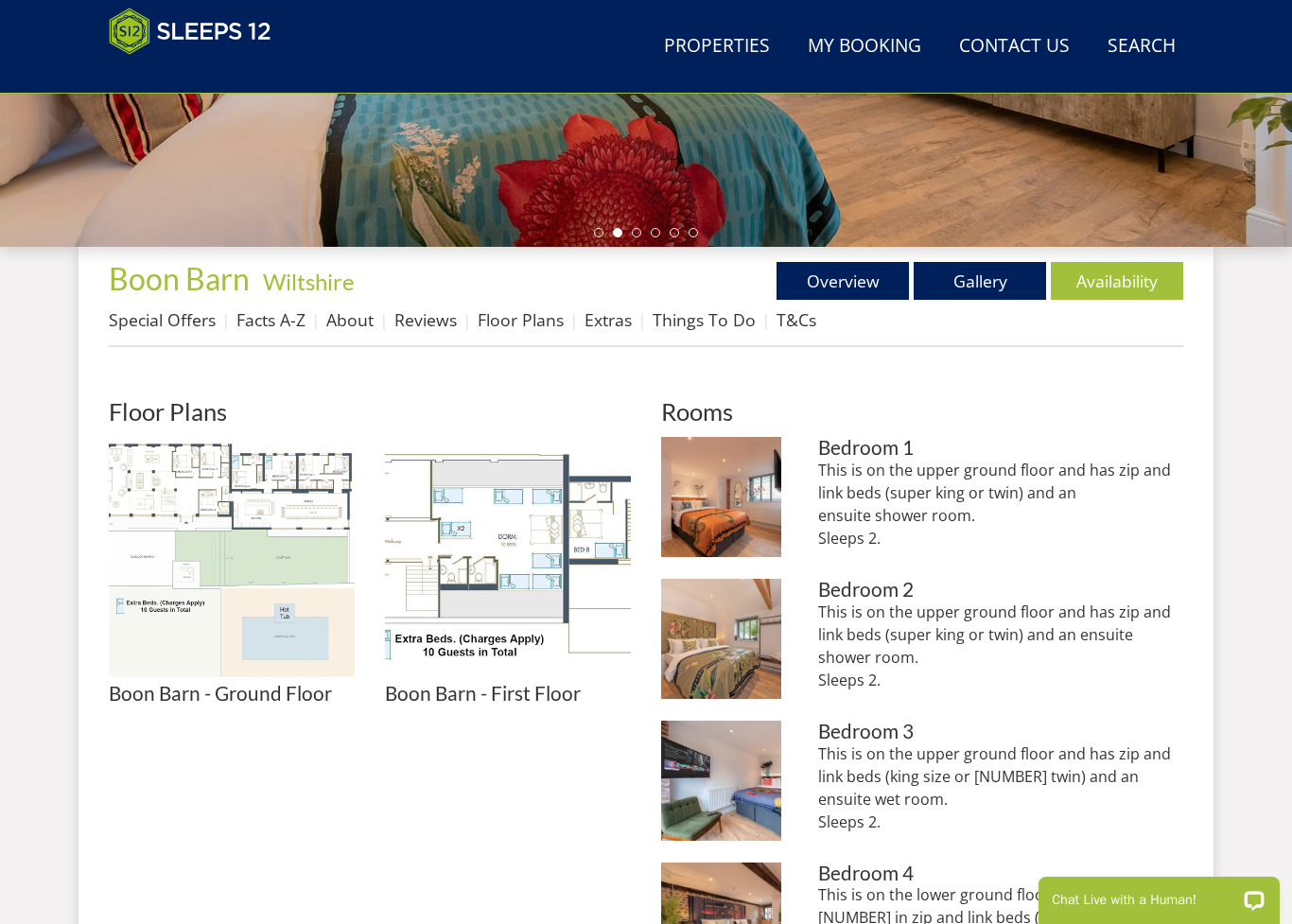 click at bounding box center (721, 497) 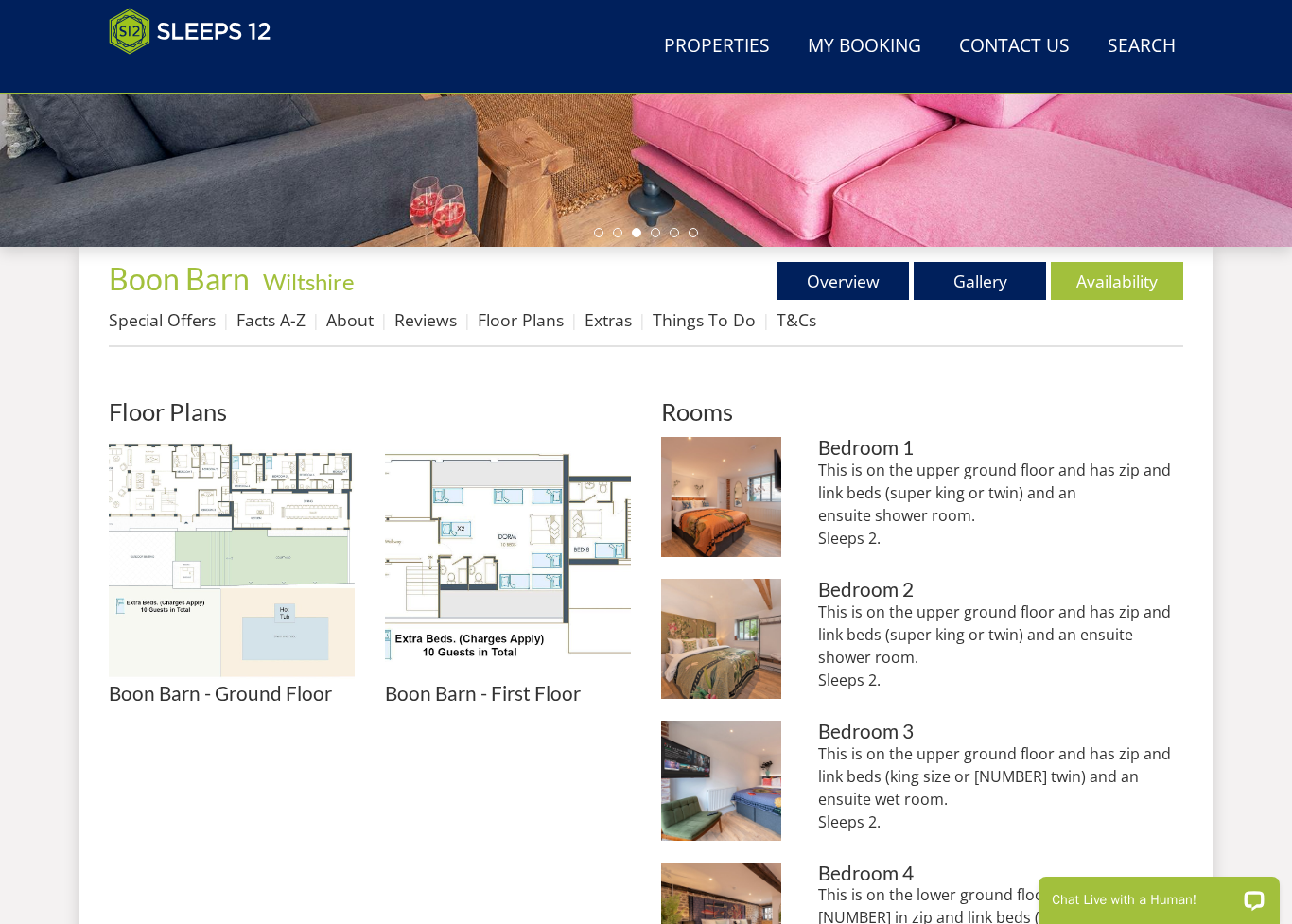 click at bounding box center [721, 638] 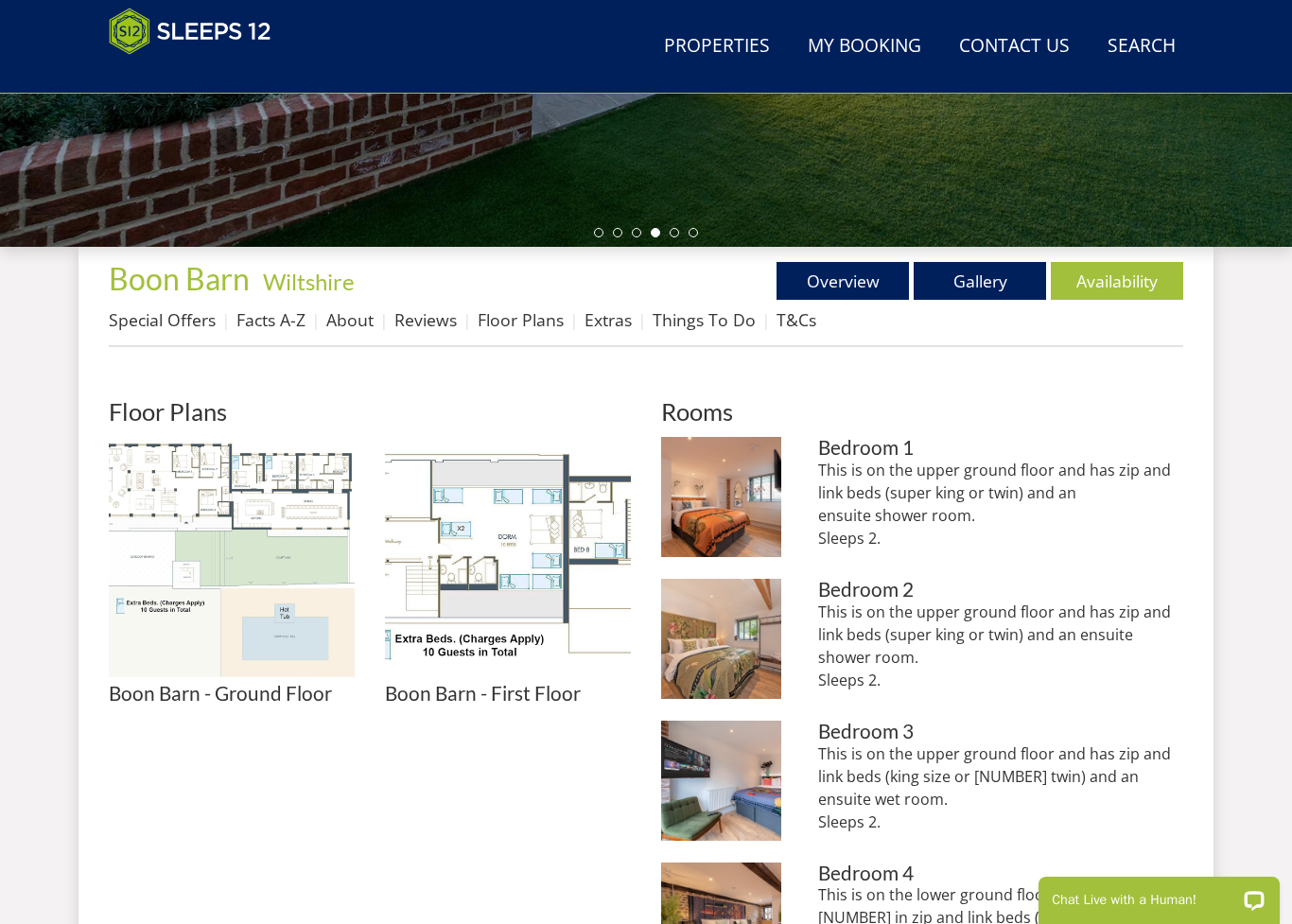click at bounding box center (721, 780) 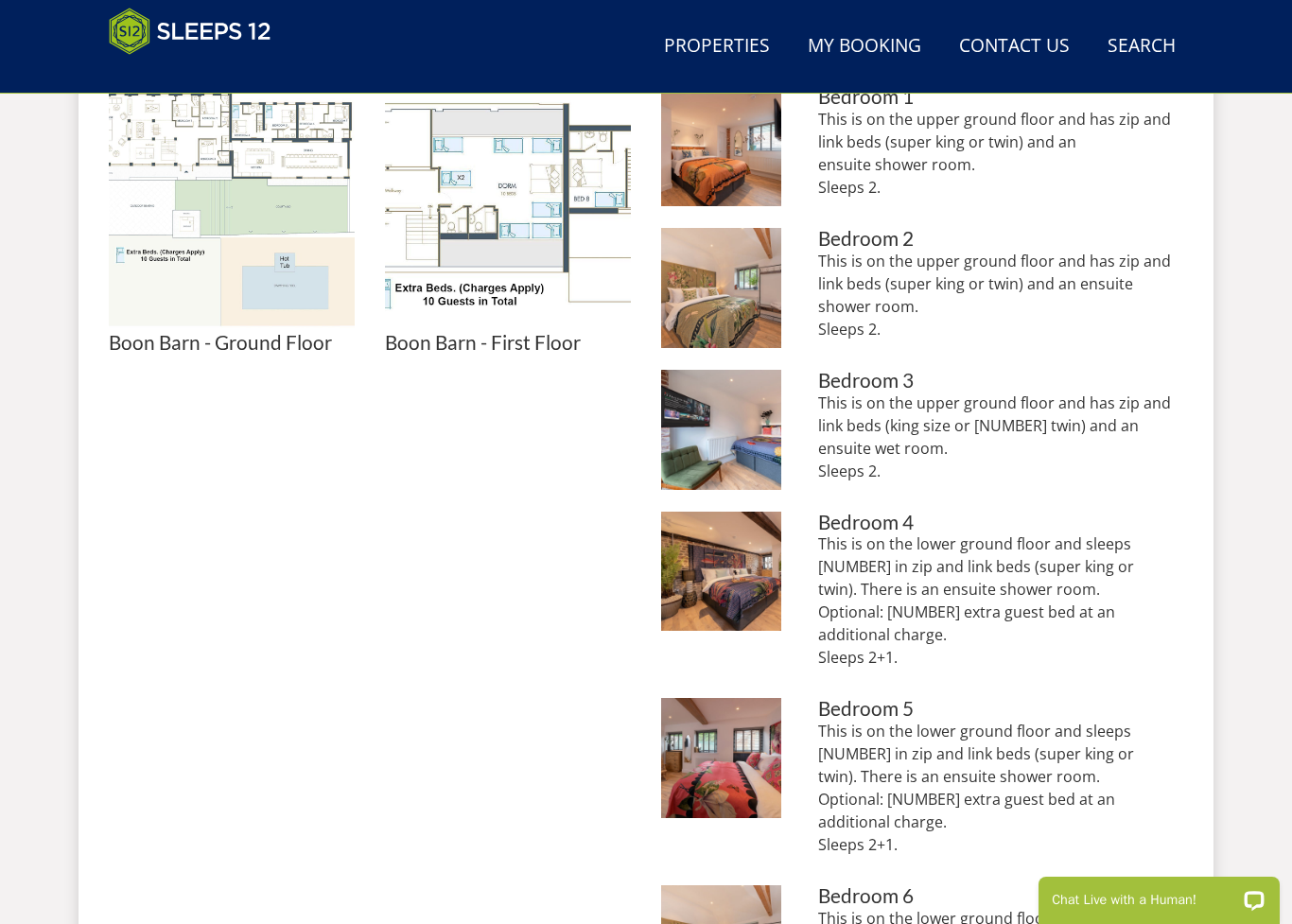 scroll, scrollTop: 908, scrollLeft: 0, axis: vertical 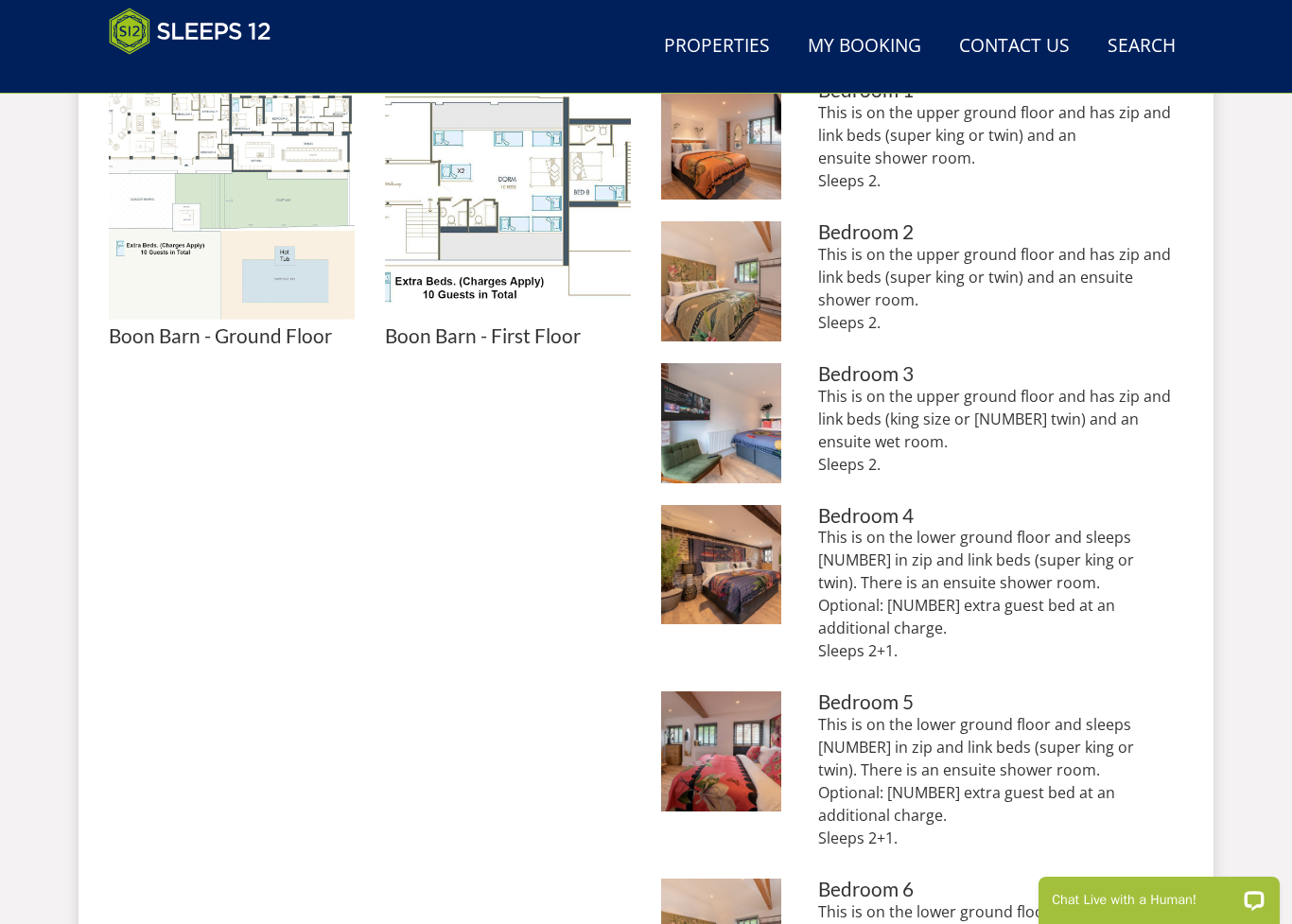 click at bounding box center [721, 565] 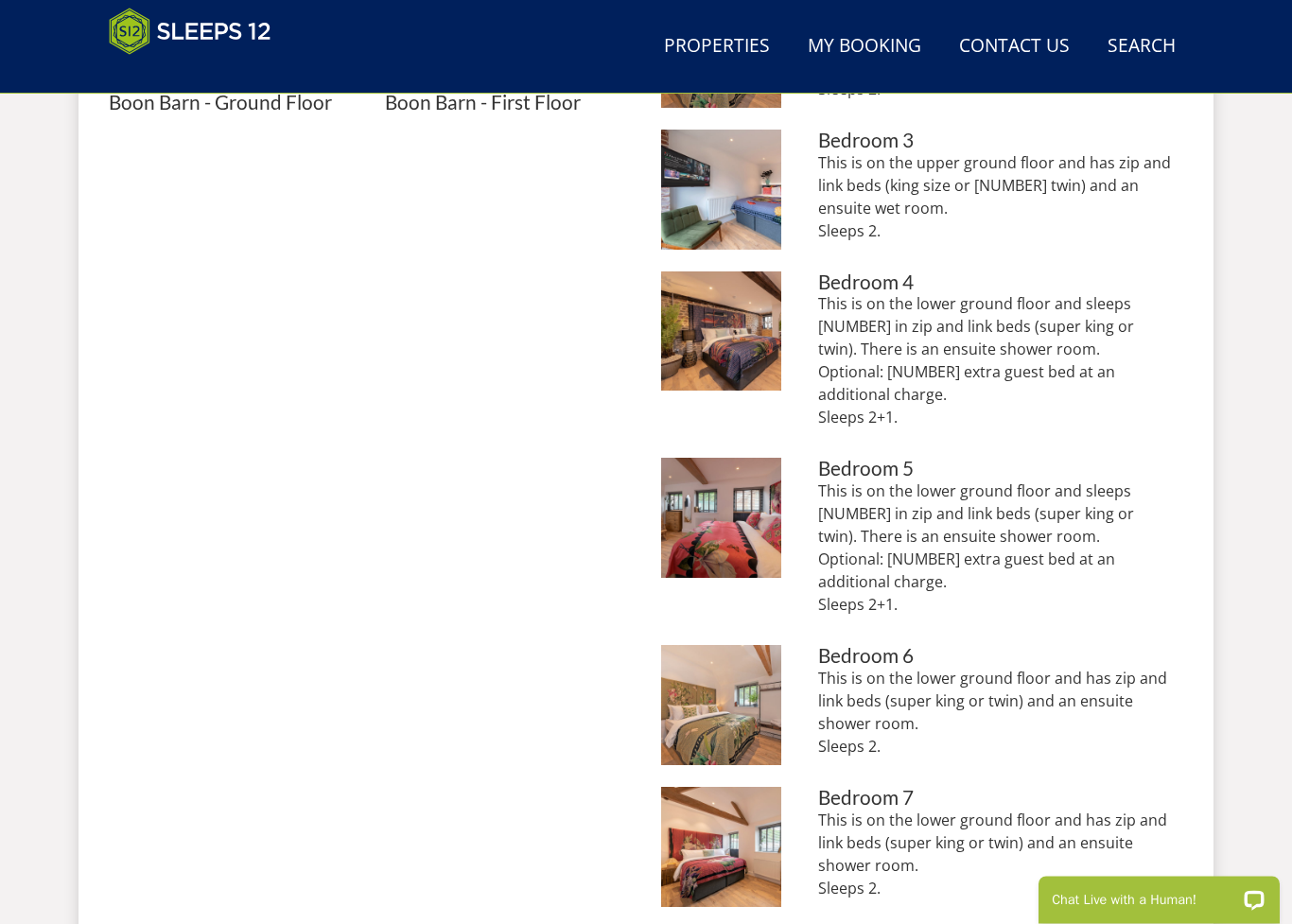 scroll, scrollTop: 1142, scrollLeft: 0, axis: vertical 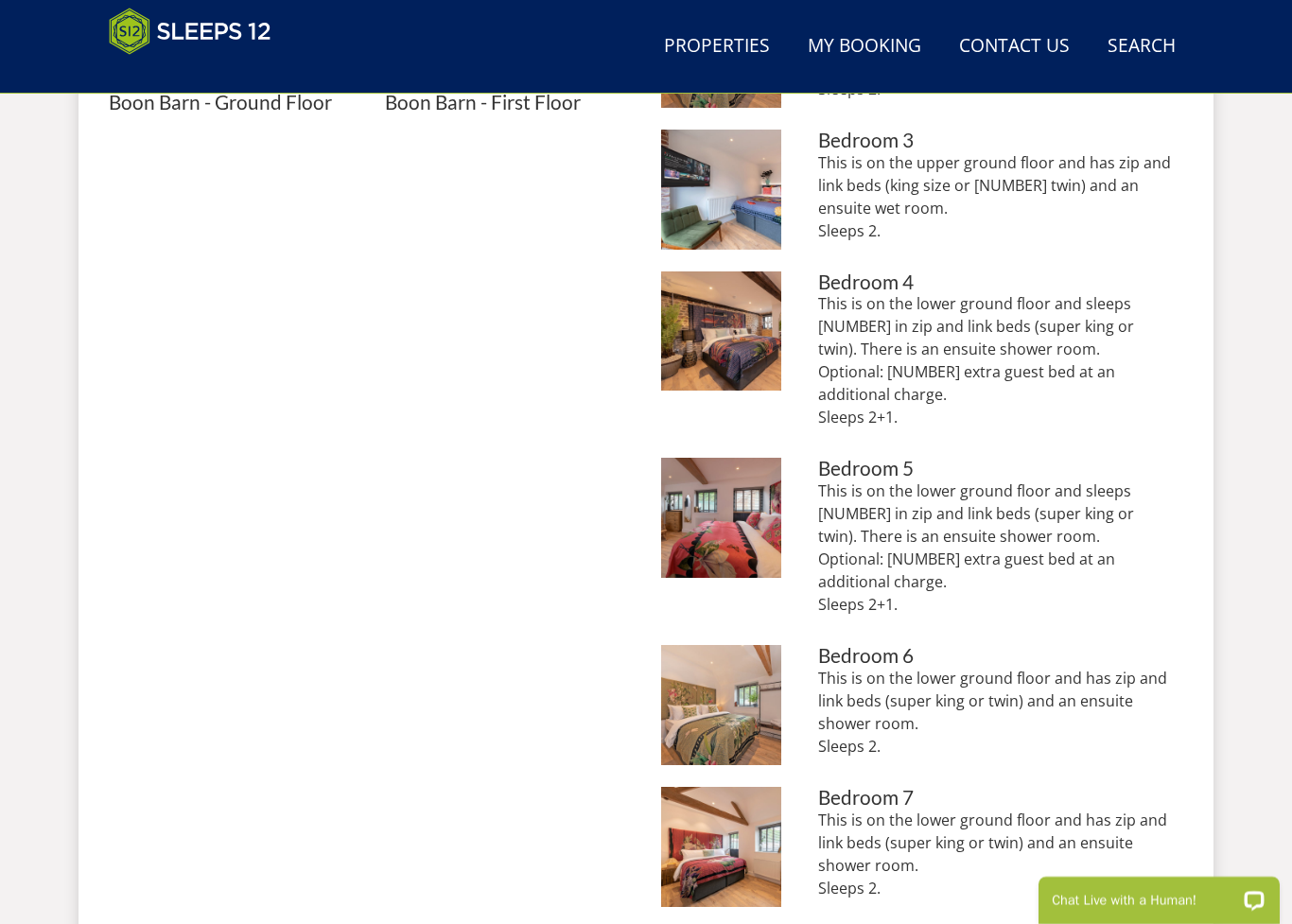click at bounding box center [721, 517] 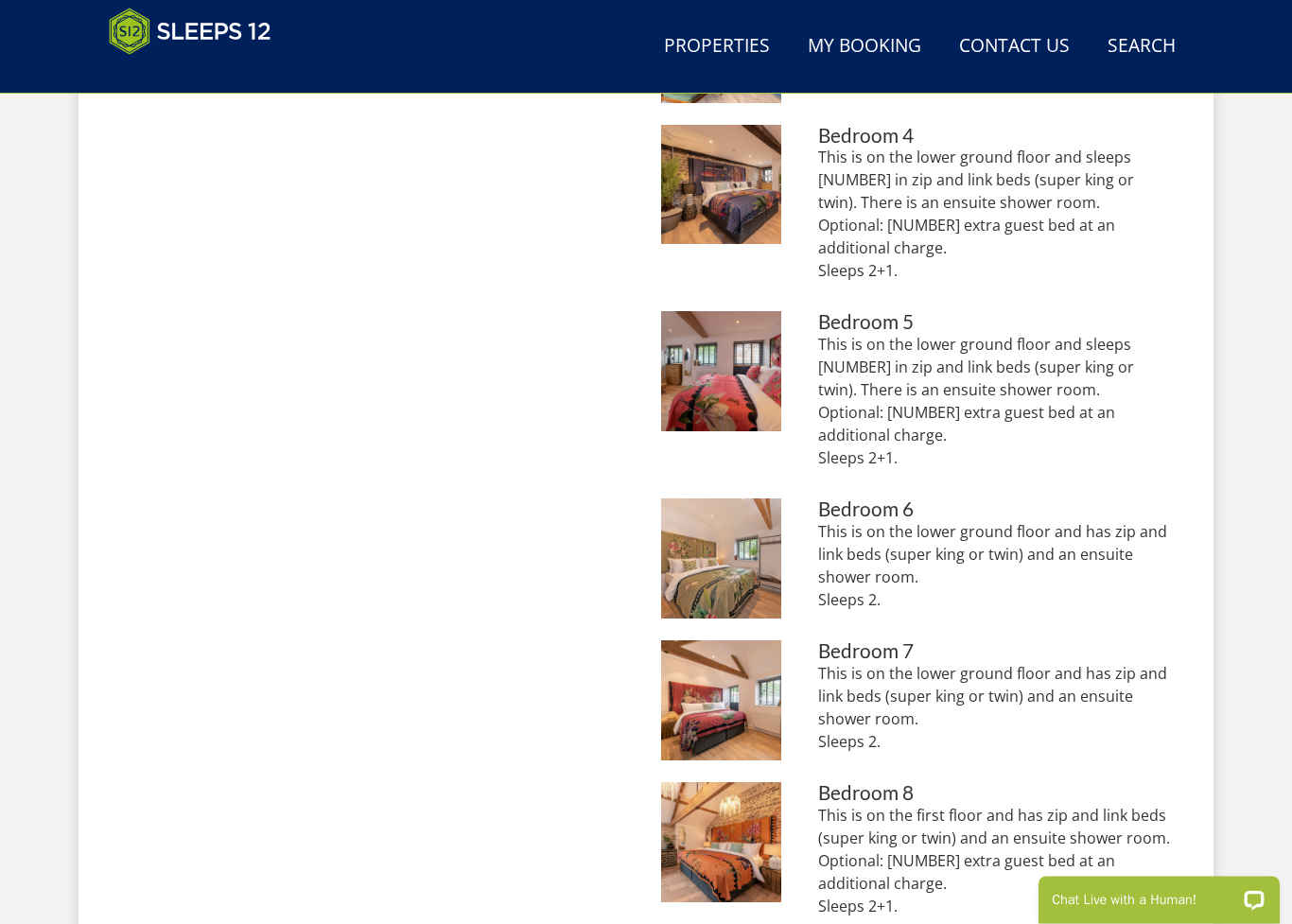 scroll, scrollTop: 1289, scrollLeft: 0, axis: vertical 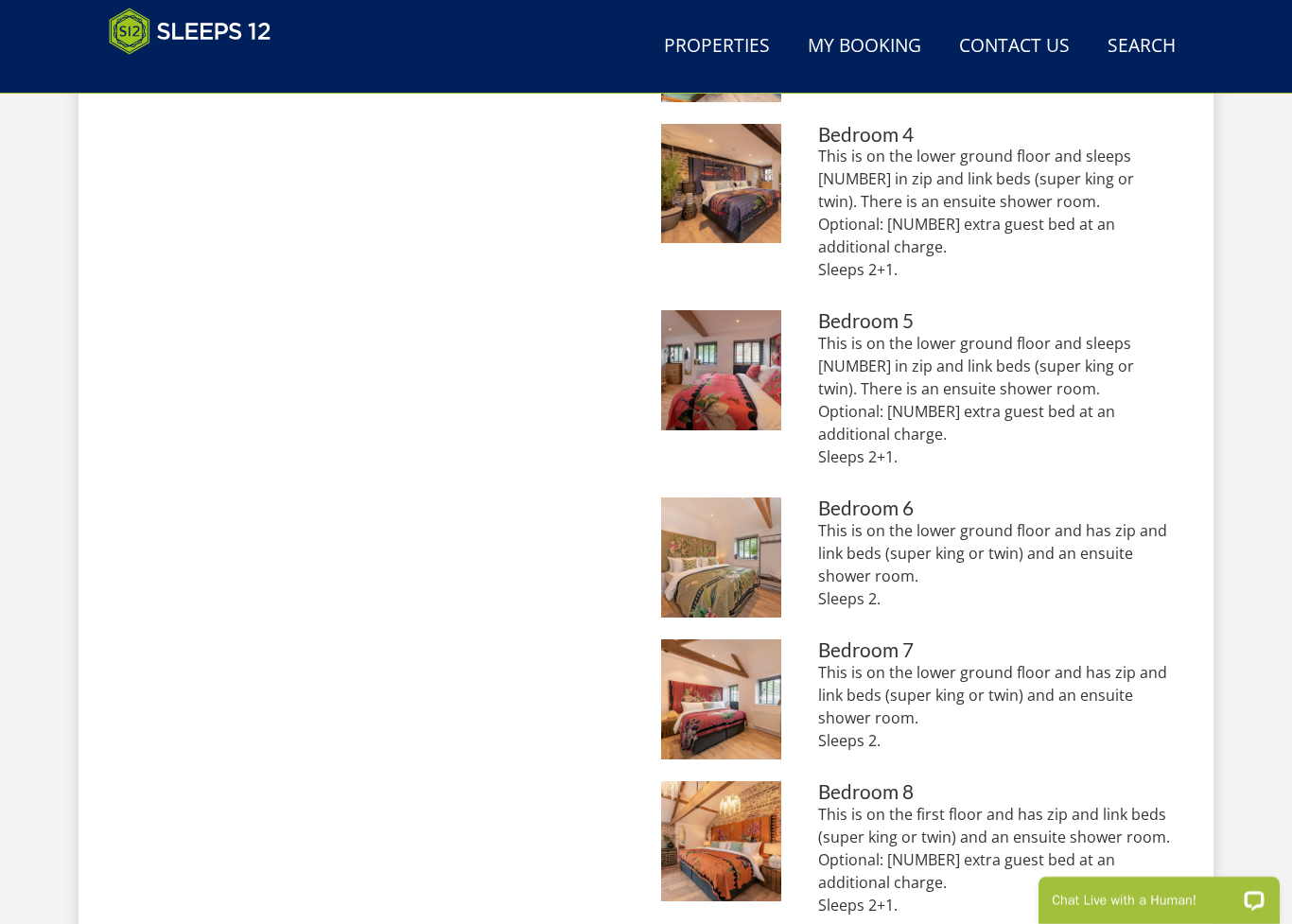 click at bounding box center [721, 557] 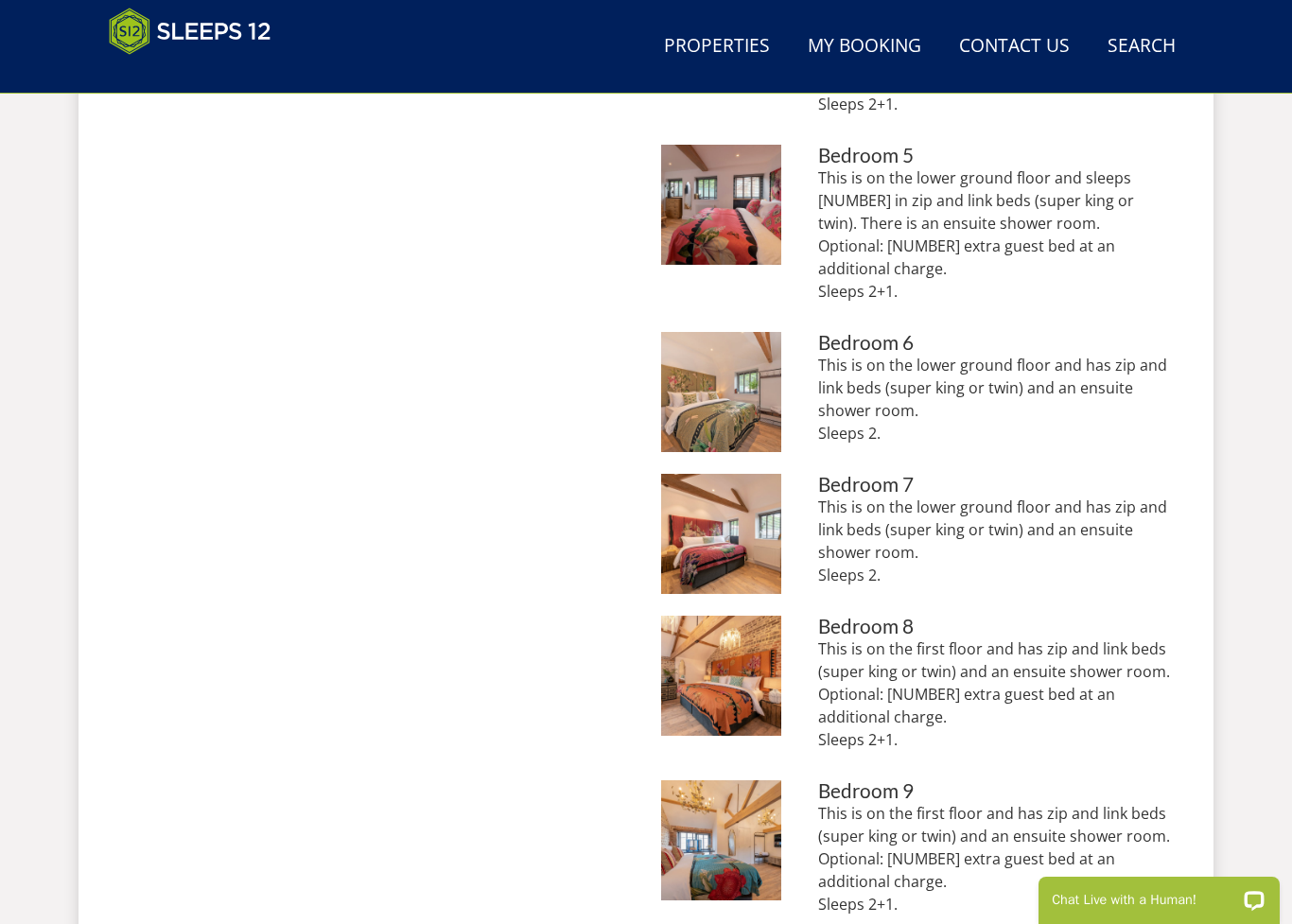 scroll, scrollTop: 1456, scrollLeft: 0, axis: vertical 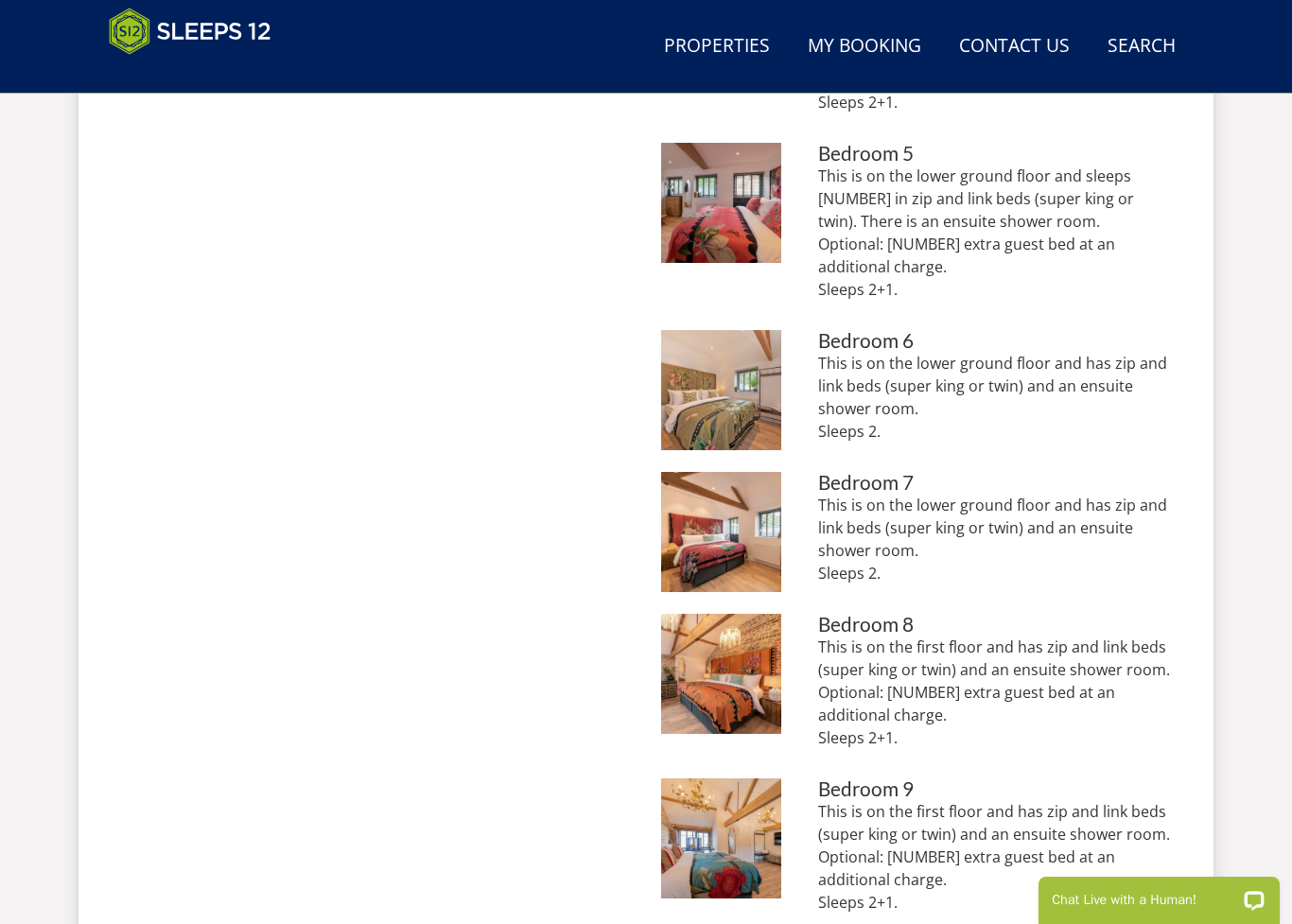 click at bounding box center [721, 532] 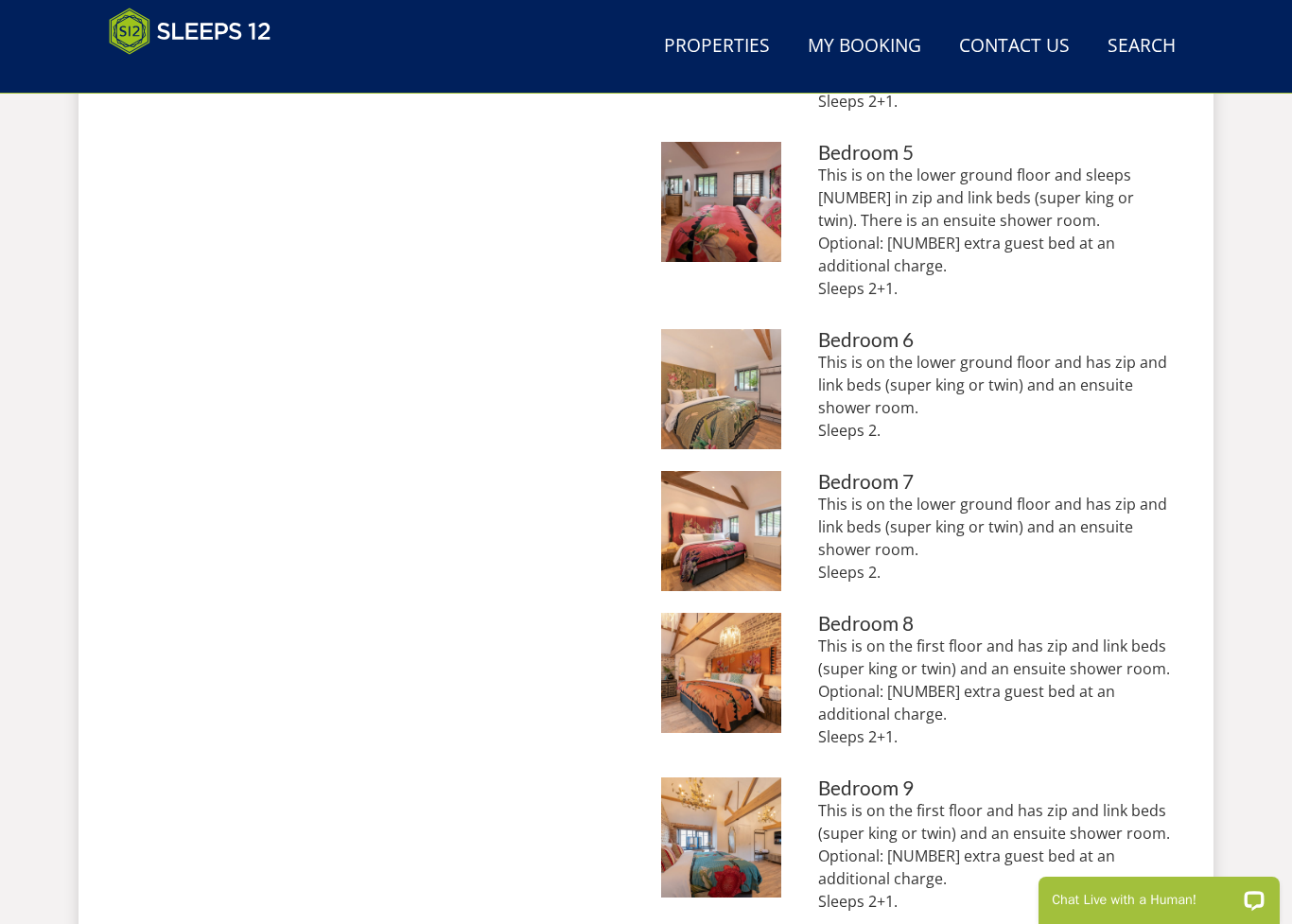 click at bounding box center (721, 672) 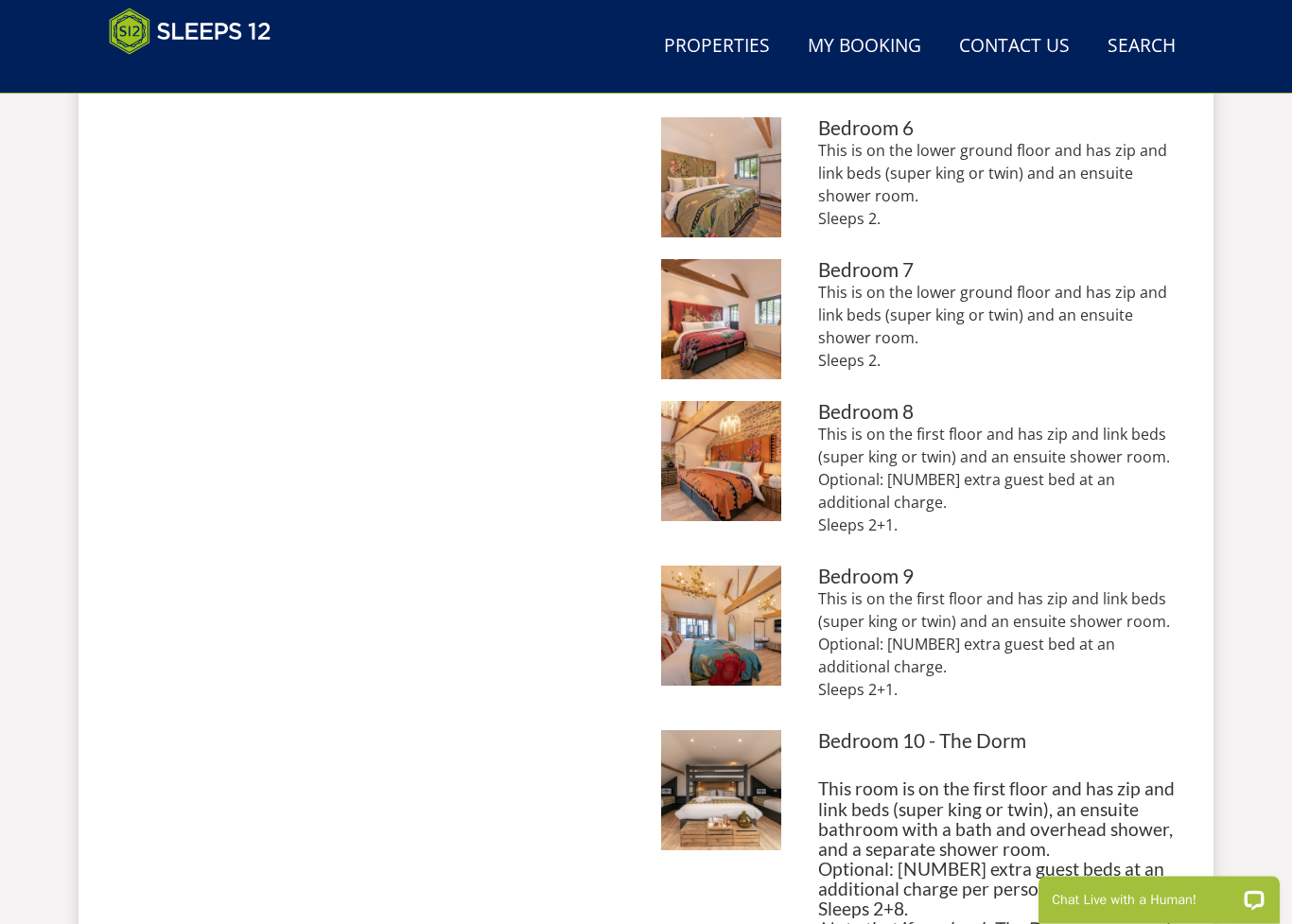 scroll, scrollTop: 1669, scrollLeft: 0, axis: vertical 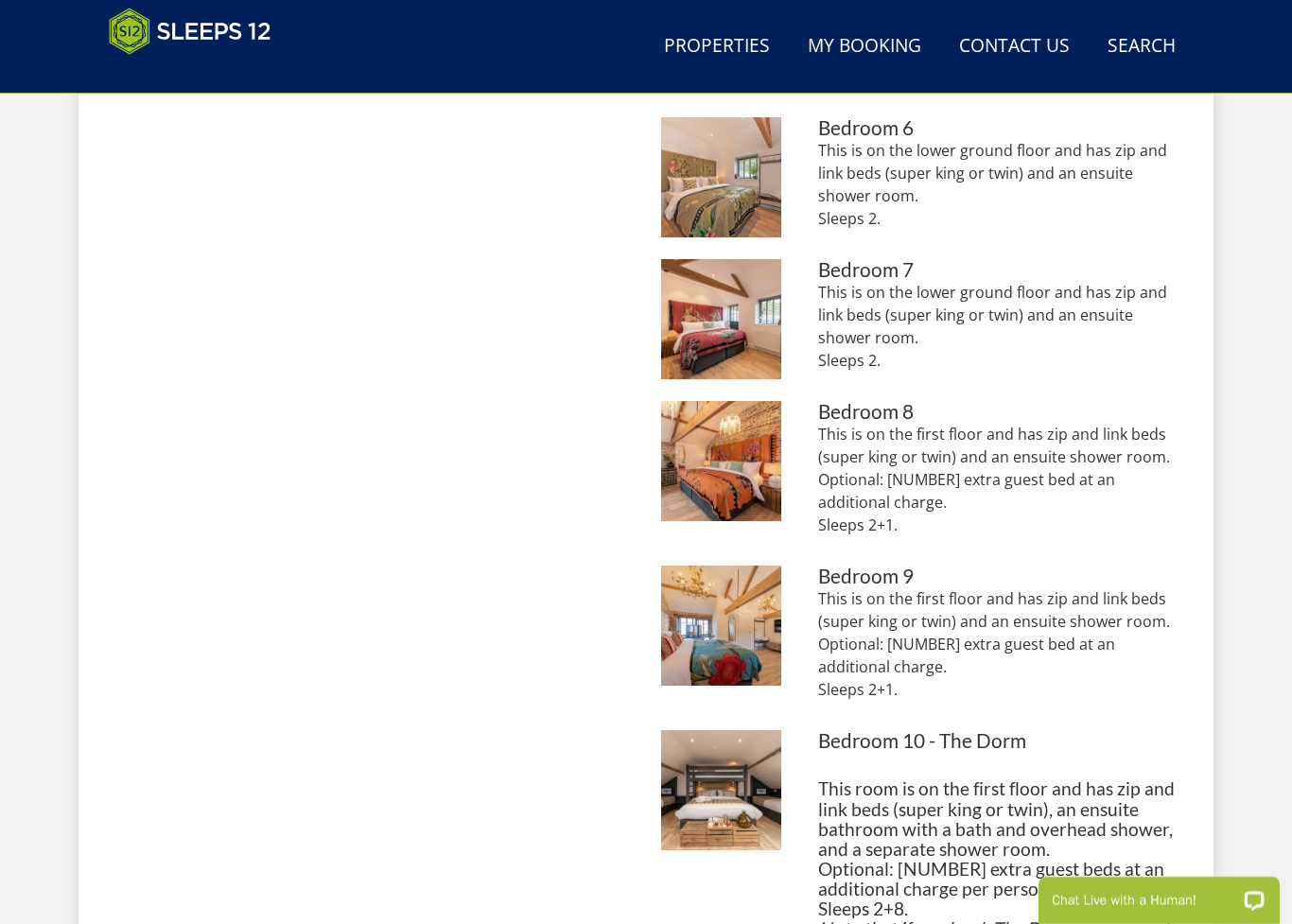 click at bounding box center (721, 625) 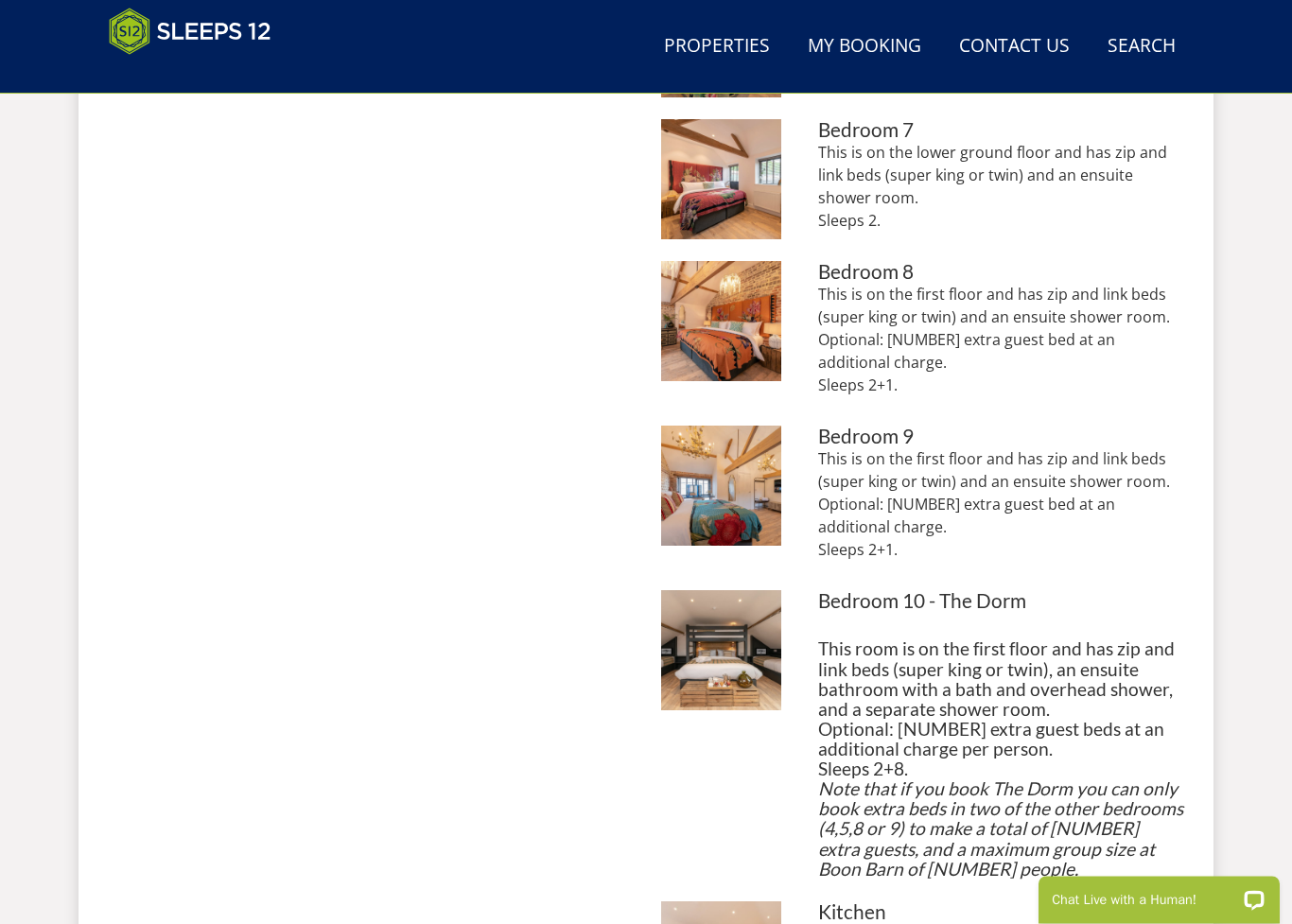 scroll, scrollTop: 1809, scrollLeft: 0, axis: vertical 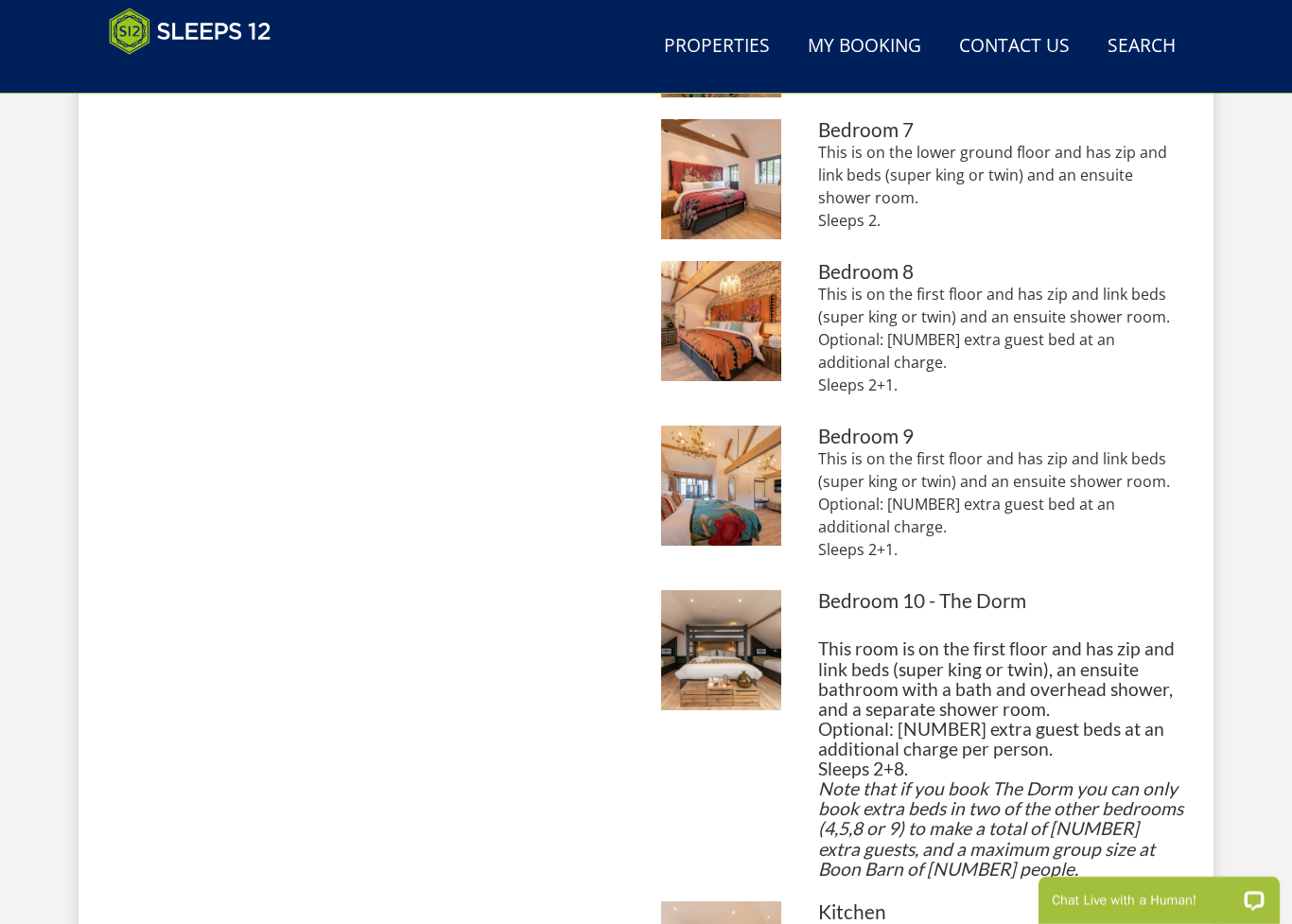 click at bounding box center [721, 650] 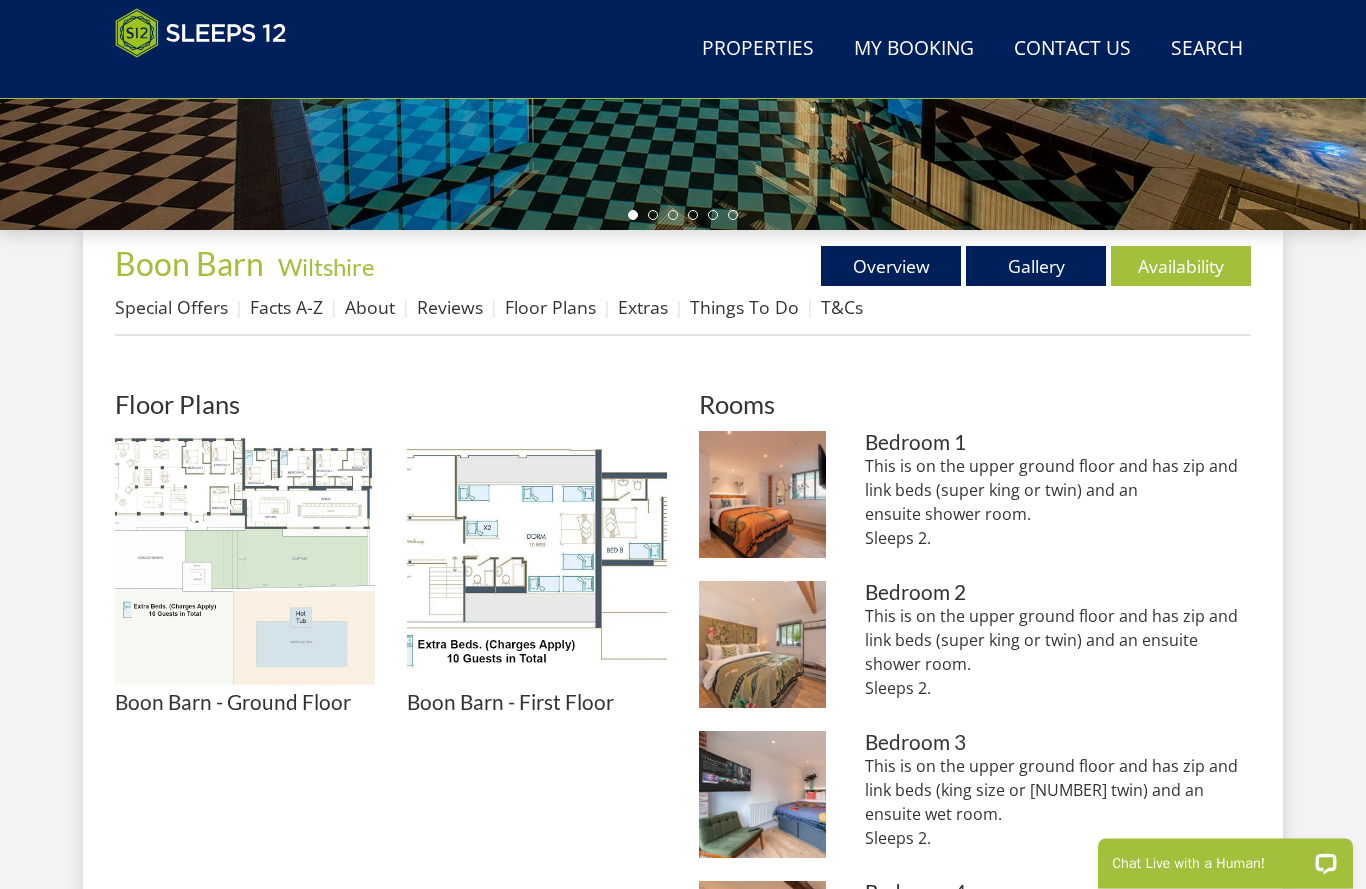 scroll, scrollTop: 613, scrollLeft: 0, axis: vertical 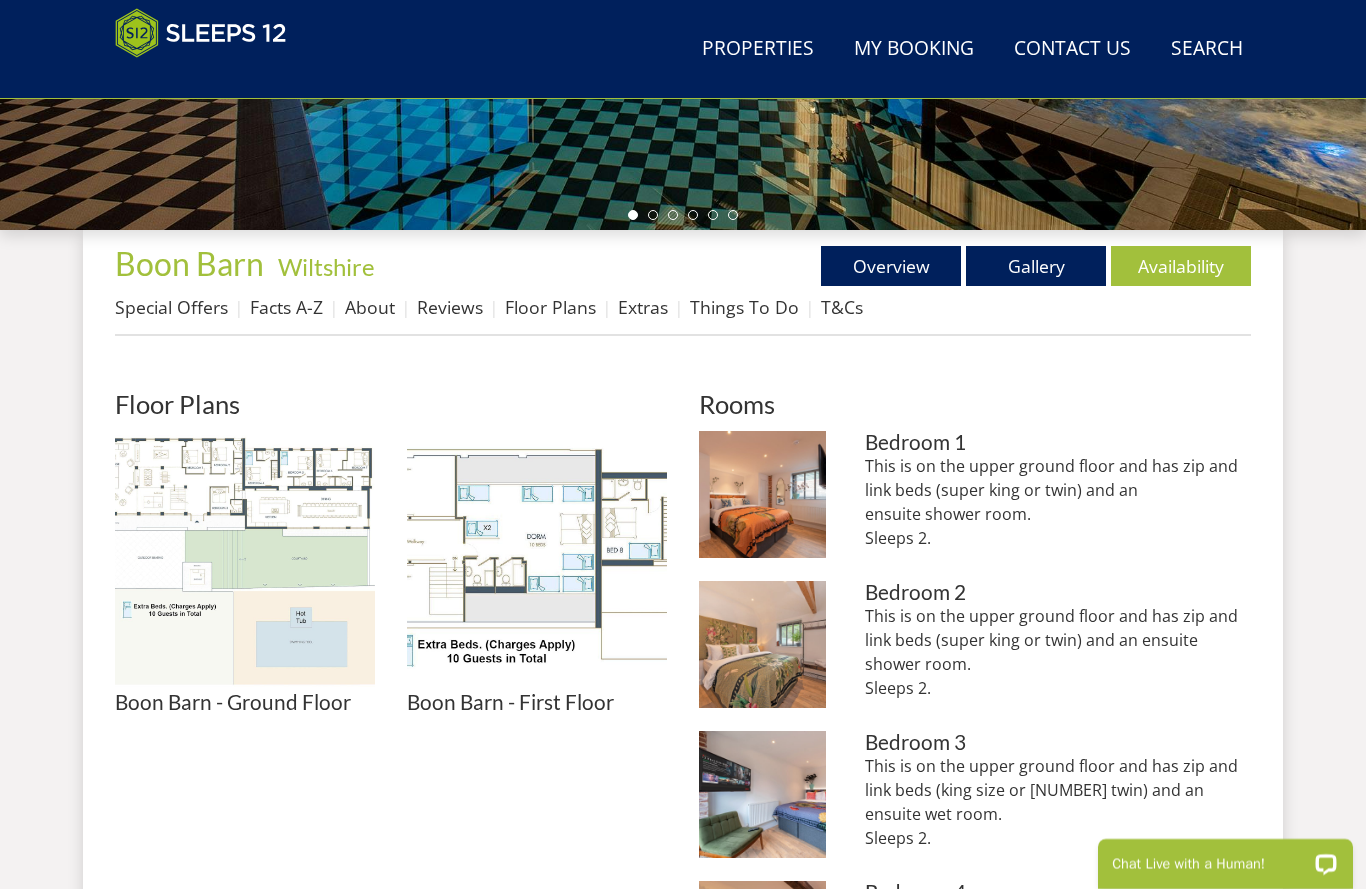click at bounding box center [245, 561] 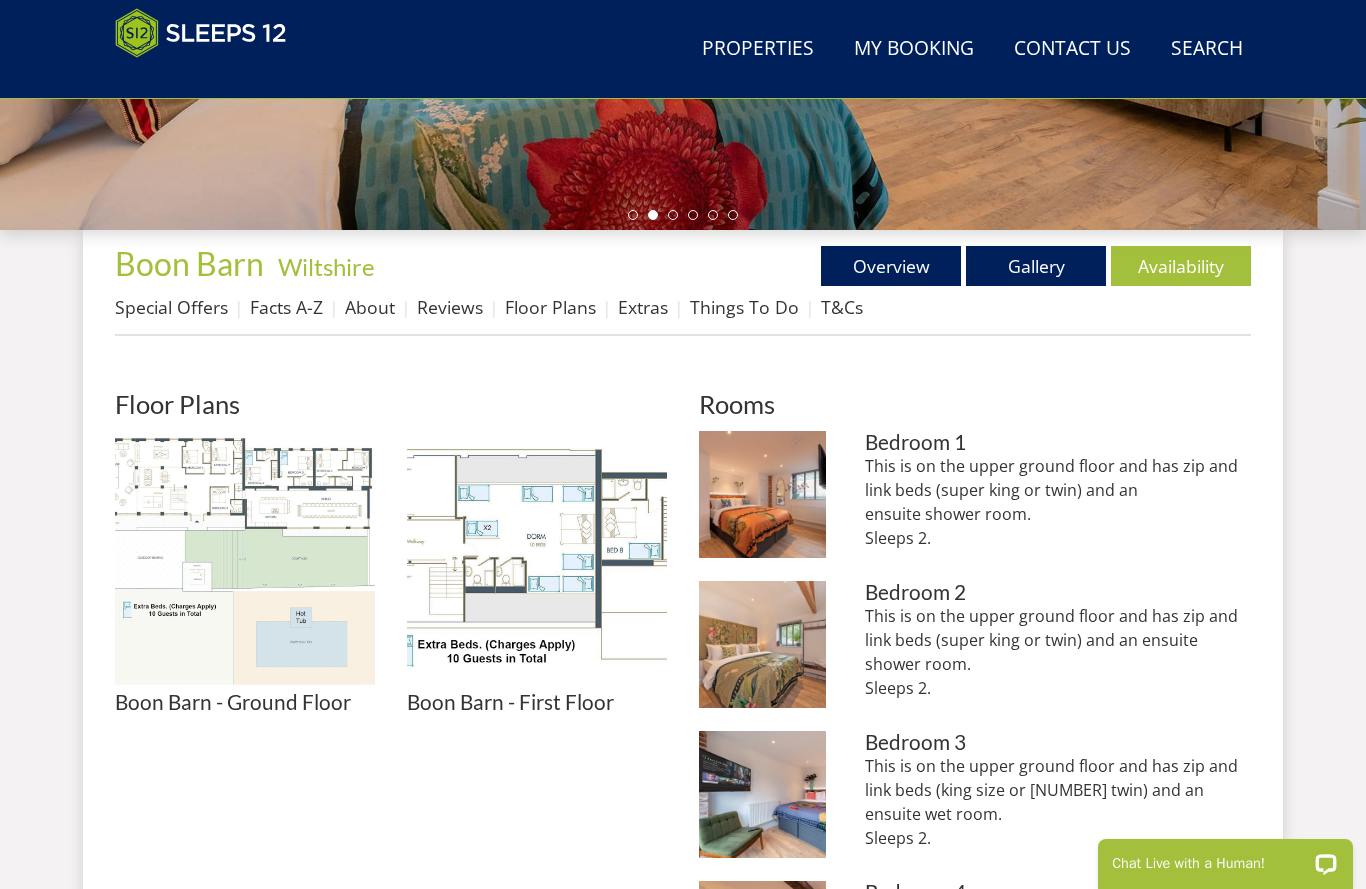 click at bounding box center (245, 561) 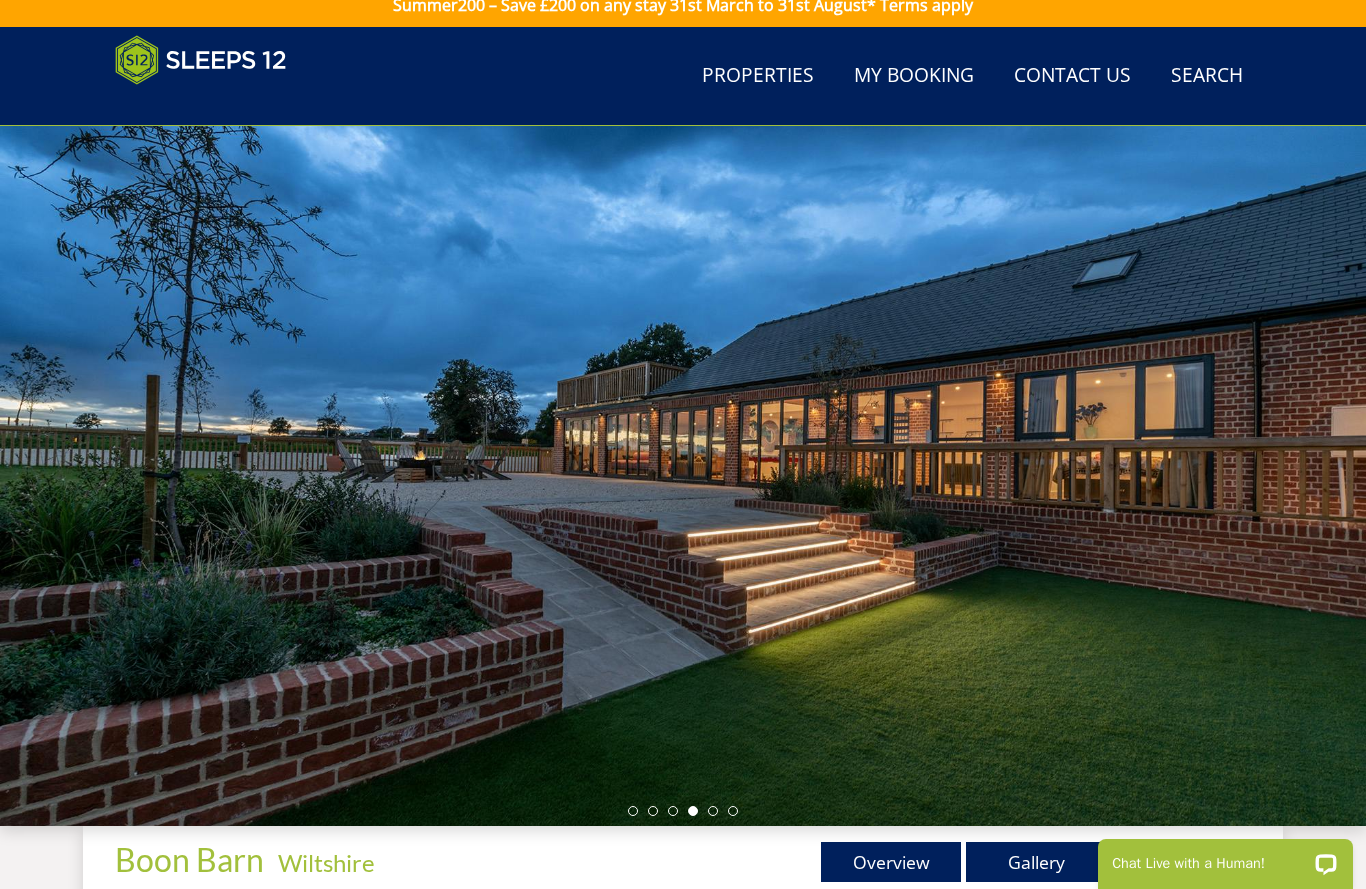 scroll, scrollTop: 0, scrollLeft: 0, axis: both 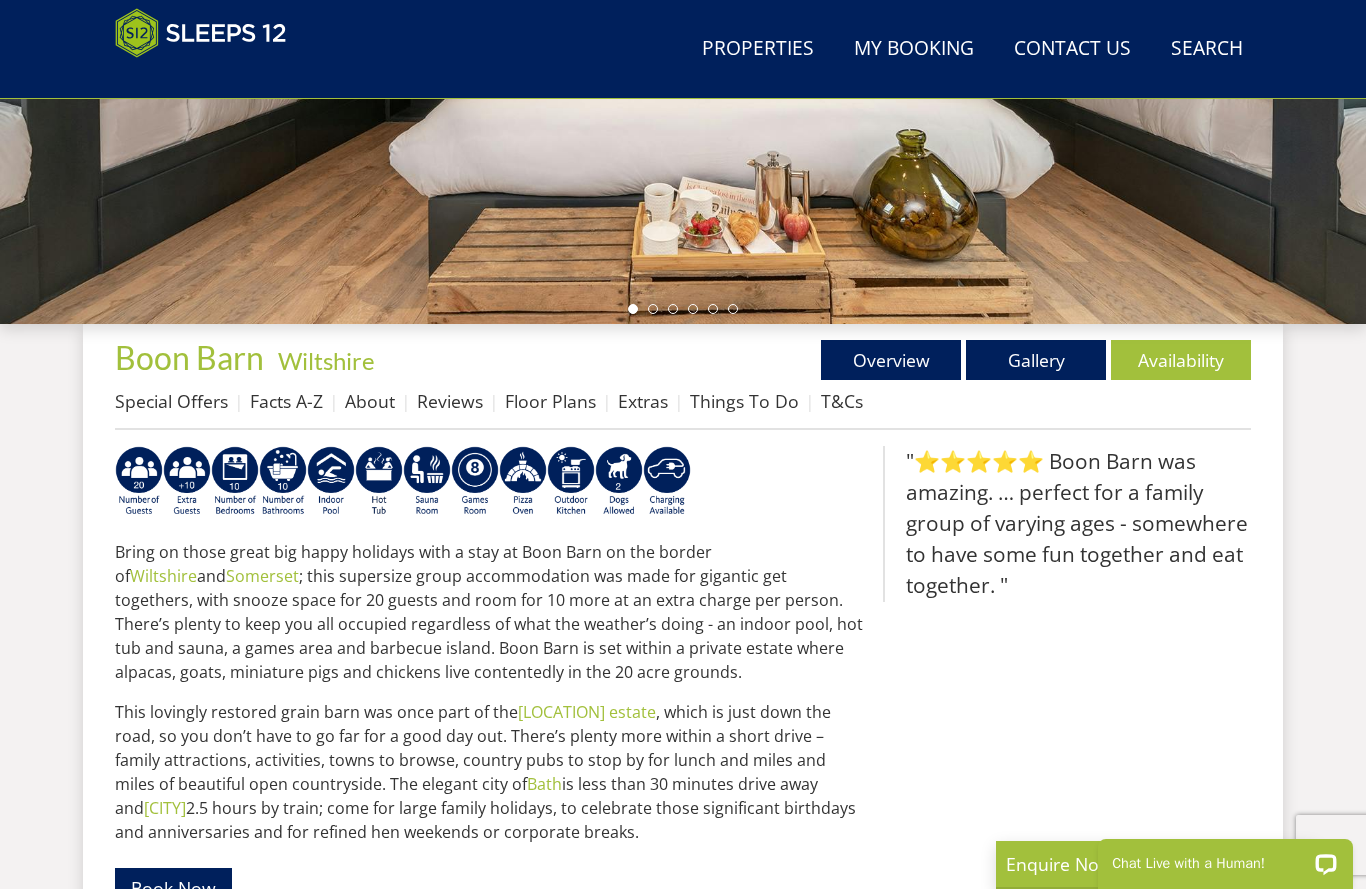 click on "Availability" at bounding box center (1181, 360) 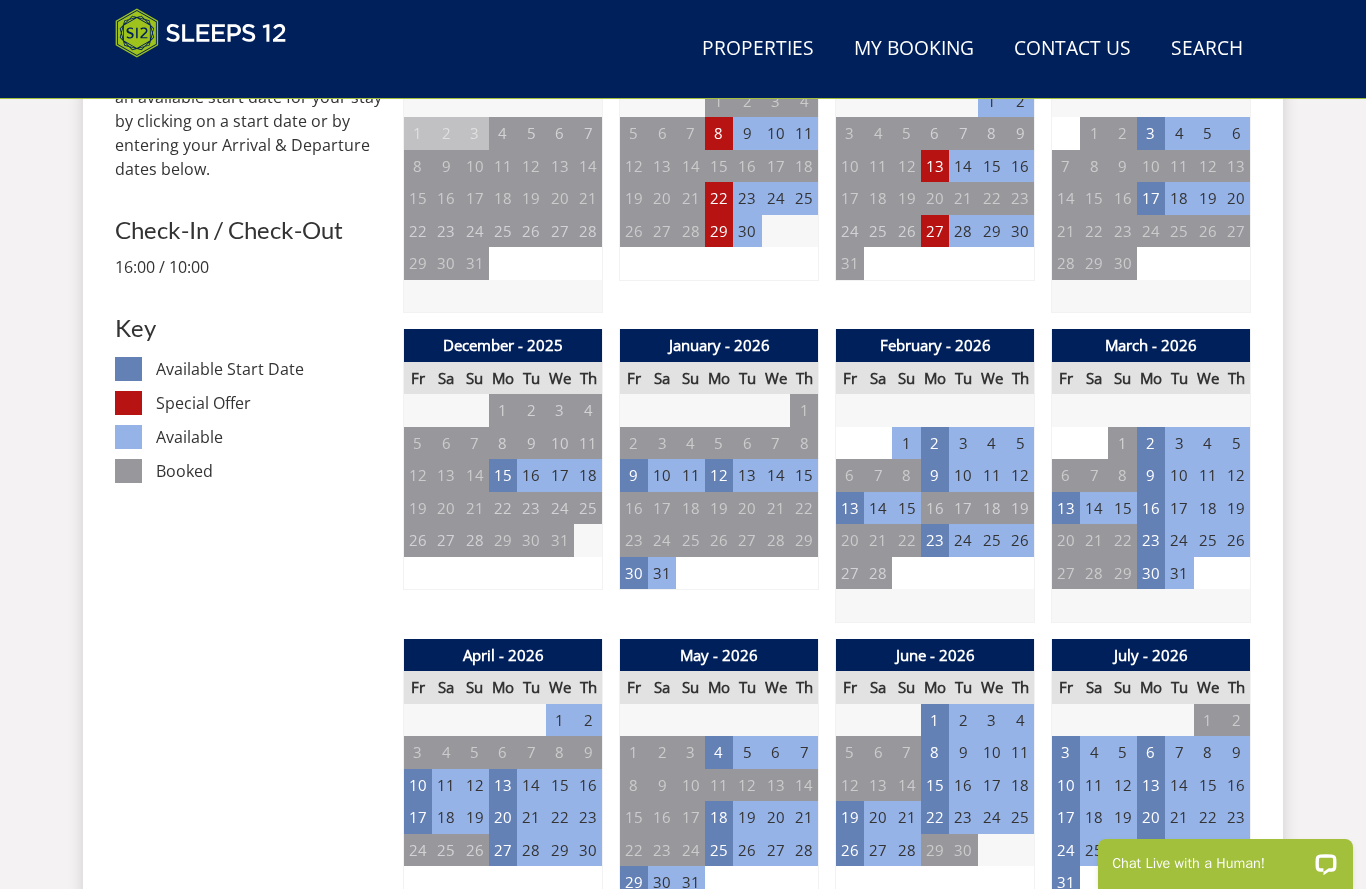 scroll, scrollTop: 915, scrollLeft: 0, axis: vertical 